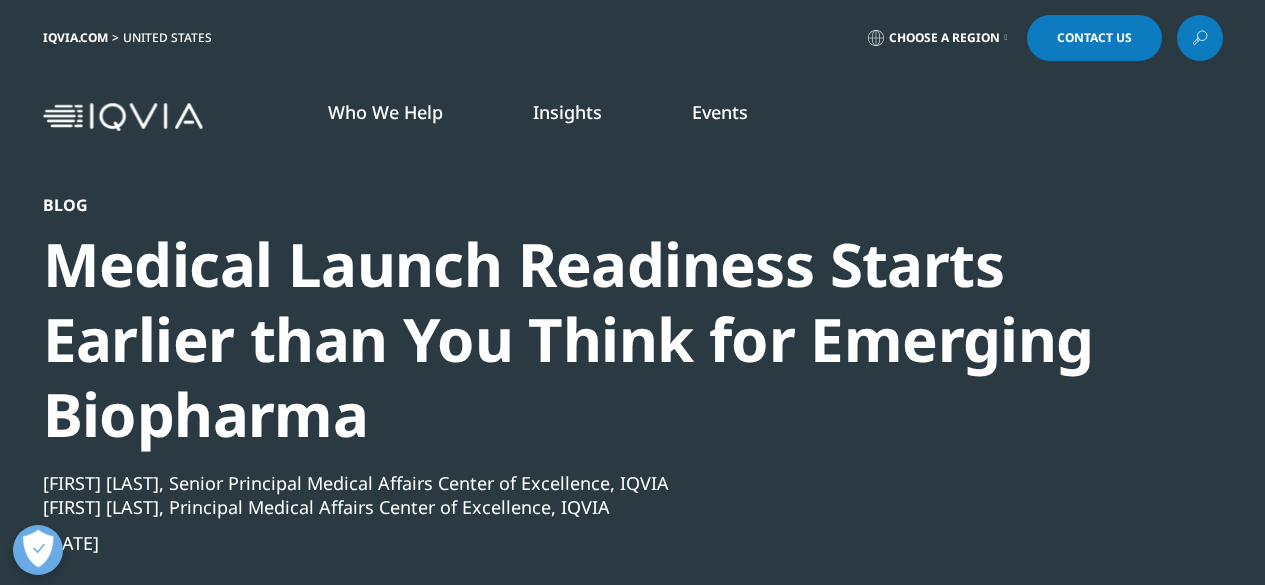 scroll, scrollTop: 0, scrollLeft: 0, axis: both 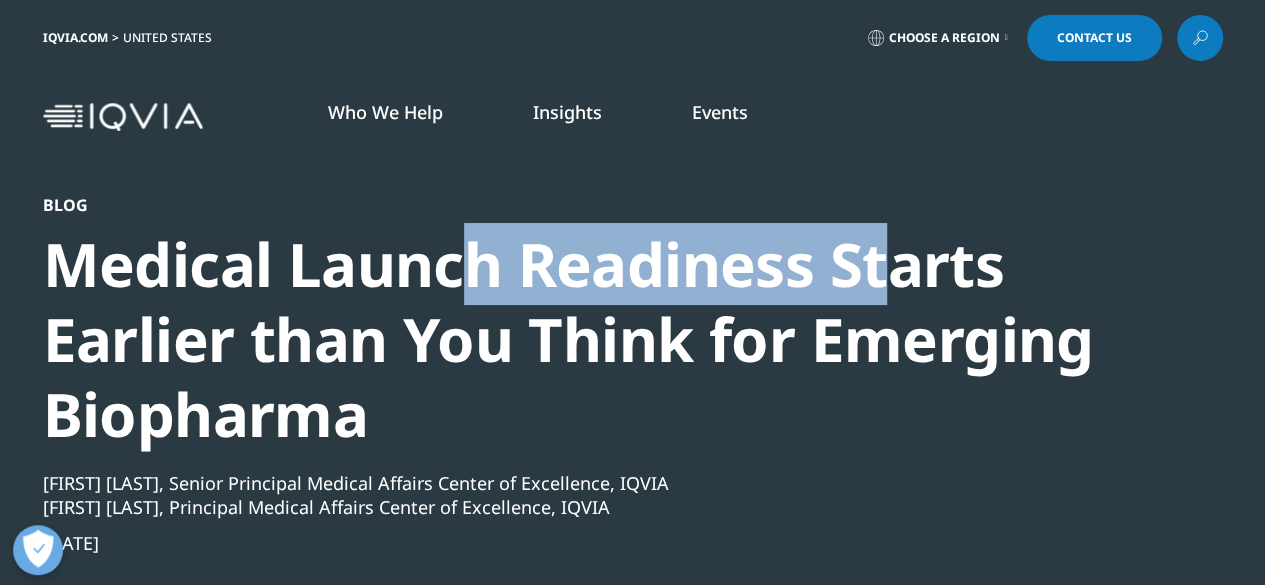 drag, startPoint x: 0, startPoint y: 0, endPoint x: 875, endPoint y: 270, distance: 915.7101 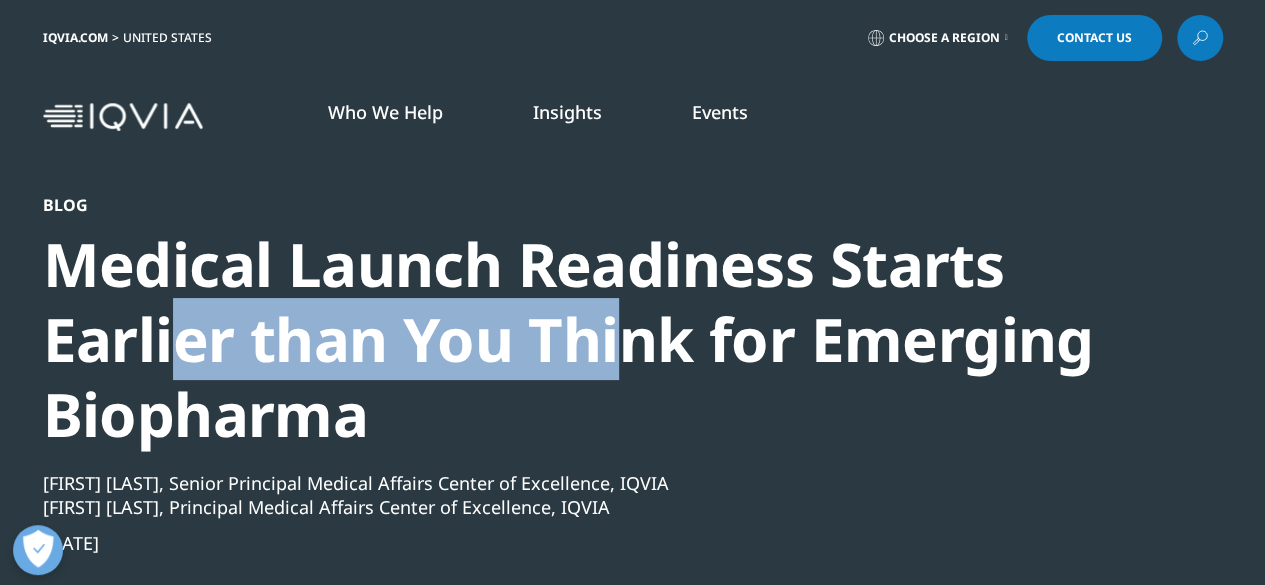 drag, startPoint x: 170, startPoint y: 333, endPoint x: 632, endPoint y: 341, distance: 462.06924 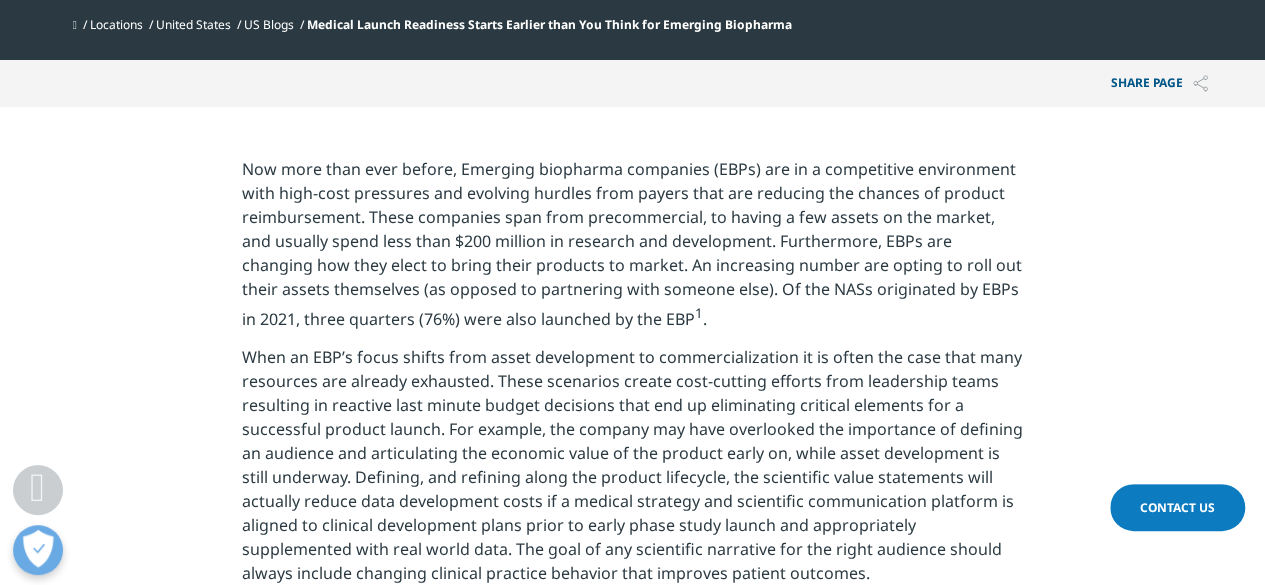 scroll, scrollTop: 752, scrollLeft: 0, axis: vertical 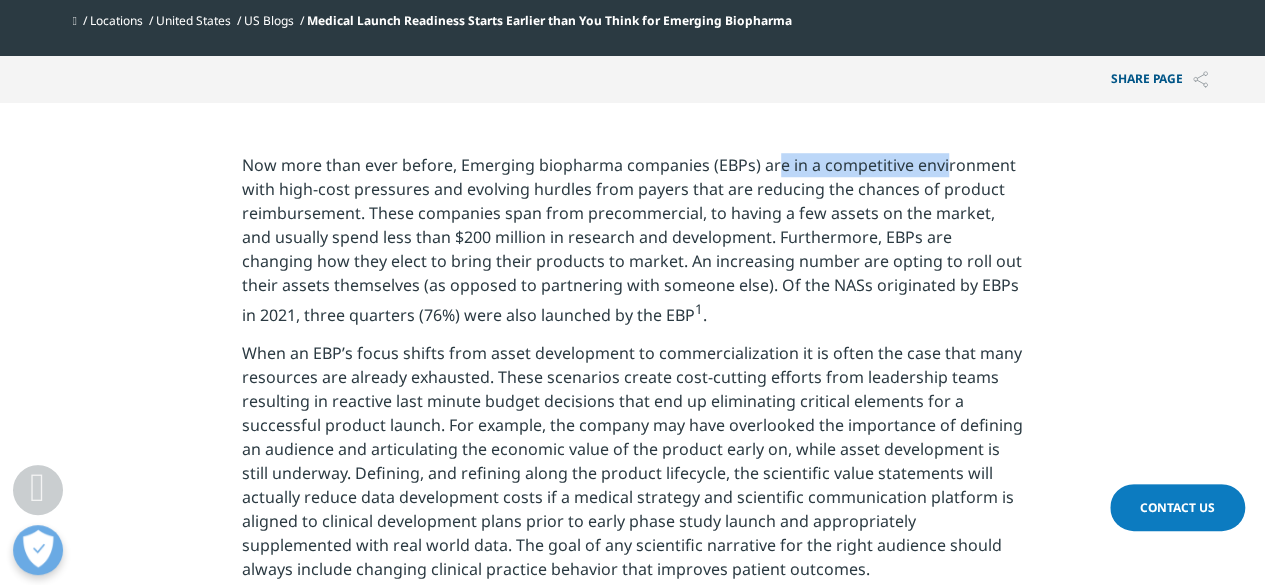 drag, startPoint x: 777, startPoint y: 166, endPoint x: 940, endPoint y: 177, distance: 163.37074 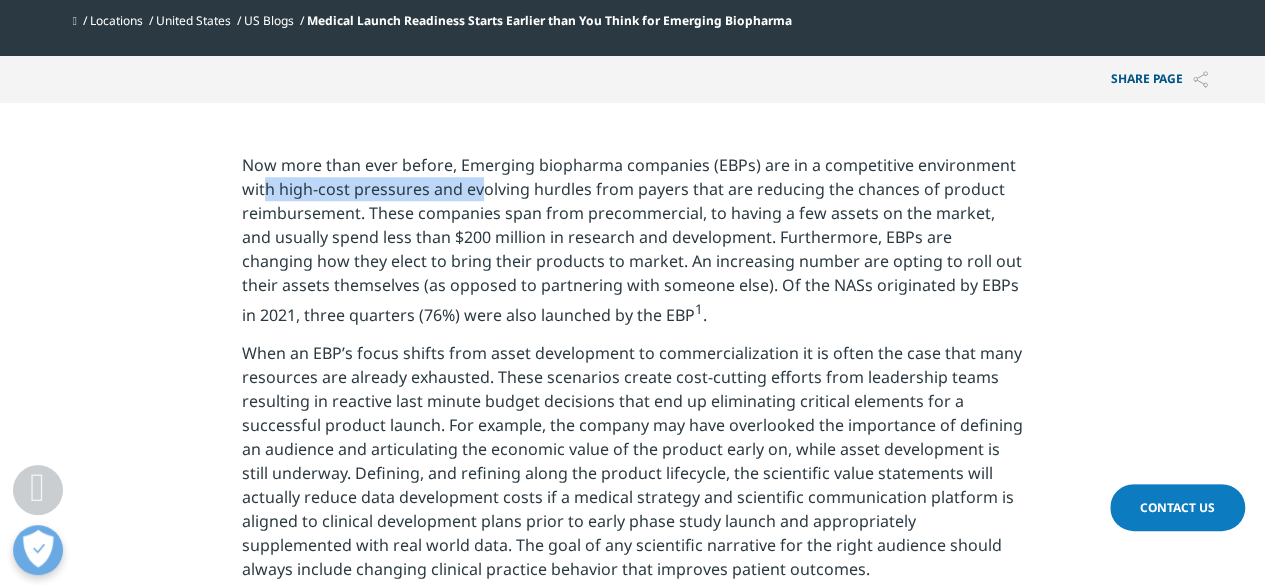 drag, startPoint x: 264, startPoint y: 194, endPoint x: 479, endPoint y: 191, distance: 215.02094 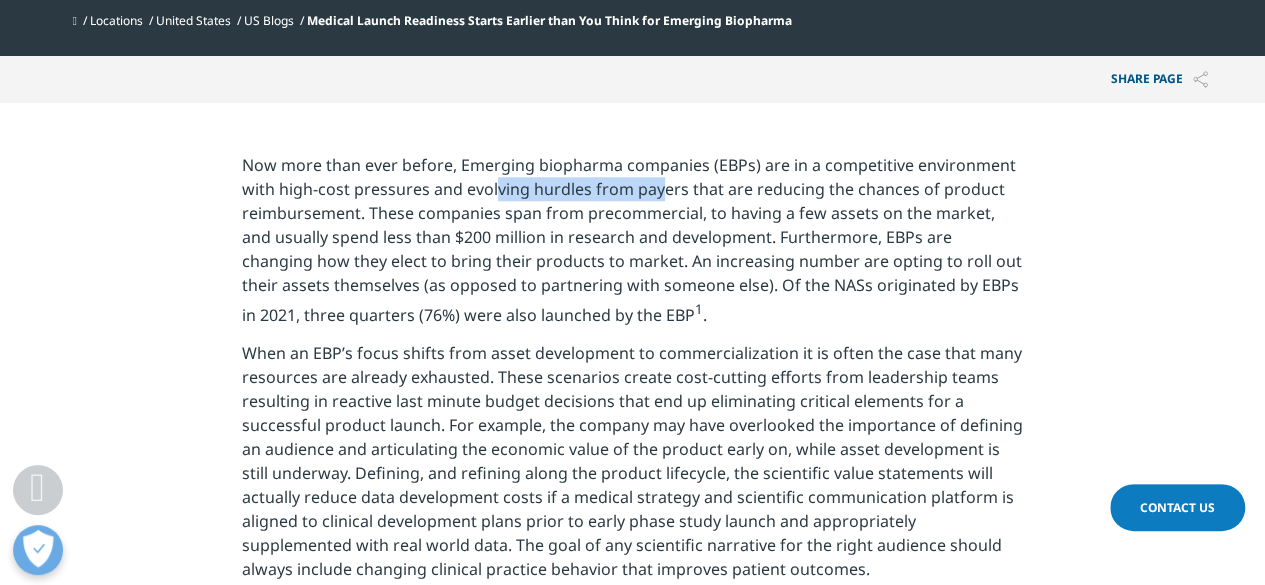 drag, startPoint x: 494, startPoint y: 191, endPoint x: 656, endPoint y: 190, distance: 162.00308 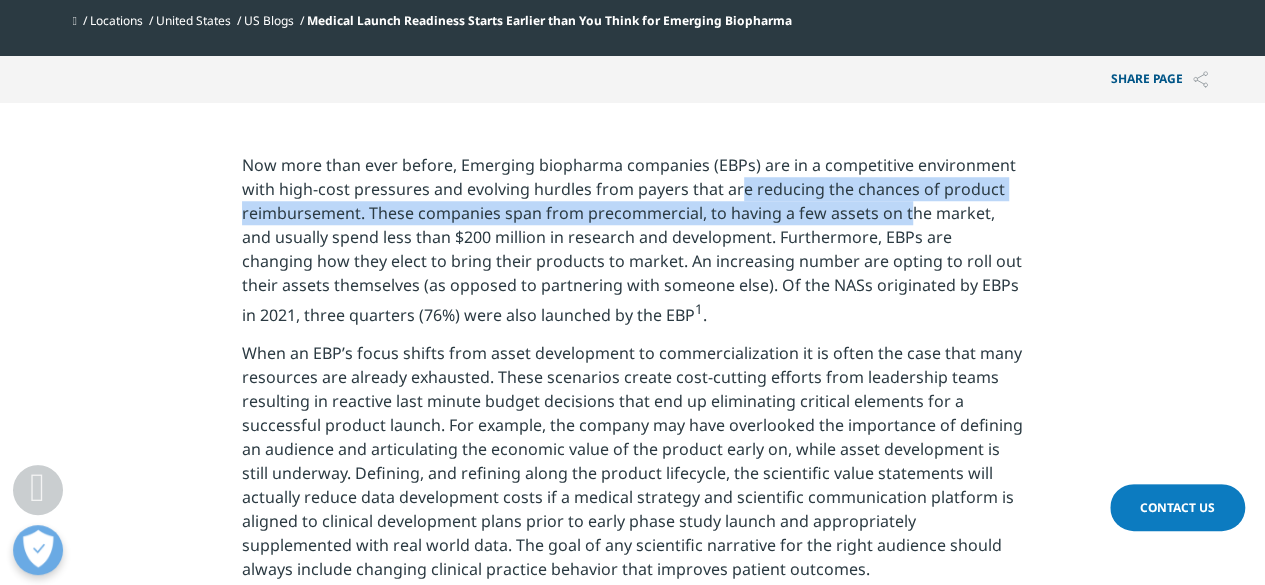 drag, startPoint x: 737, startPoint y: 187, endPoint x: 908, endPoint y: 211, distance: 172.676 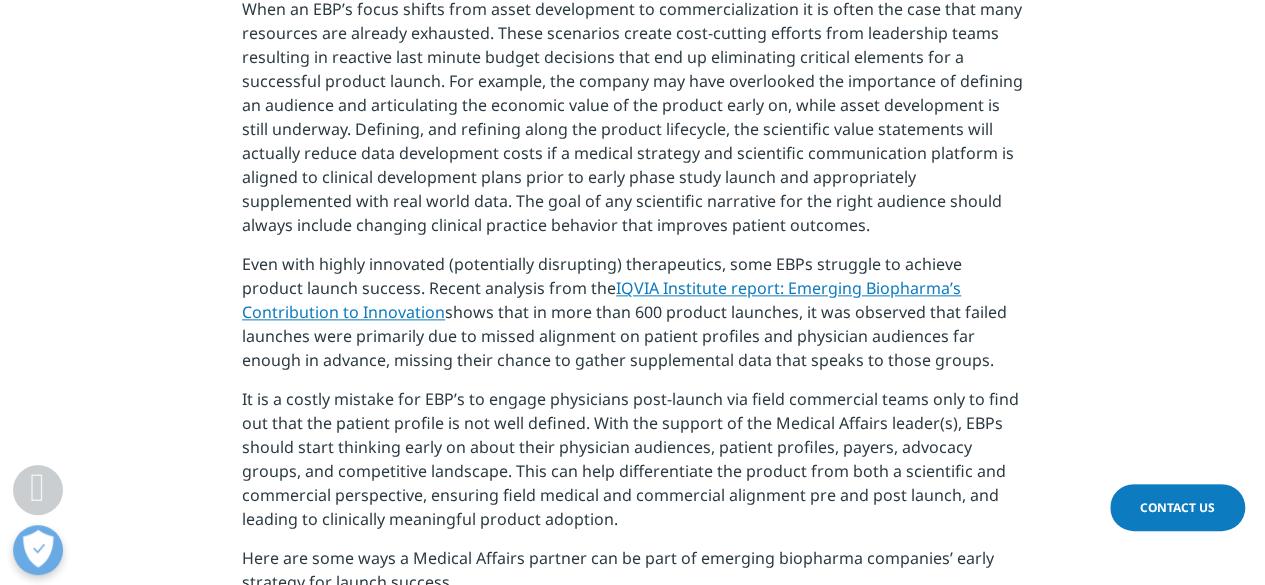scroll, scrollTop: 1098, scrollLeft: 0, axis: vertical 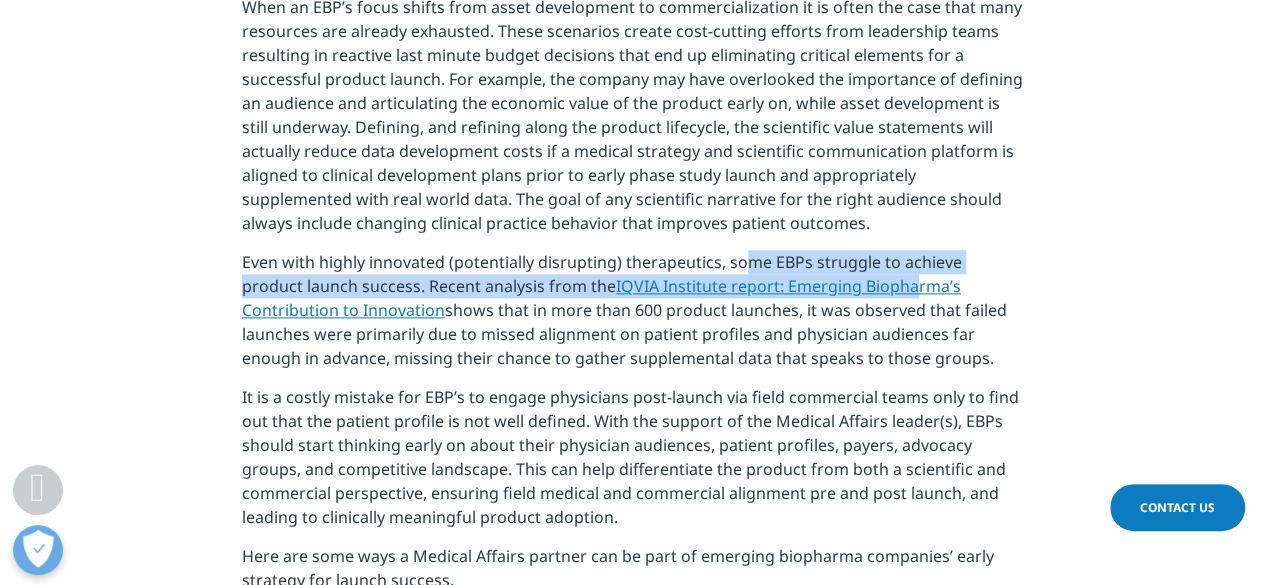 drag, startPoint x: 747, startPoint y: 254, endPoint x: 850, endPoint y: 276, distance: 105.32331 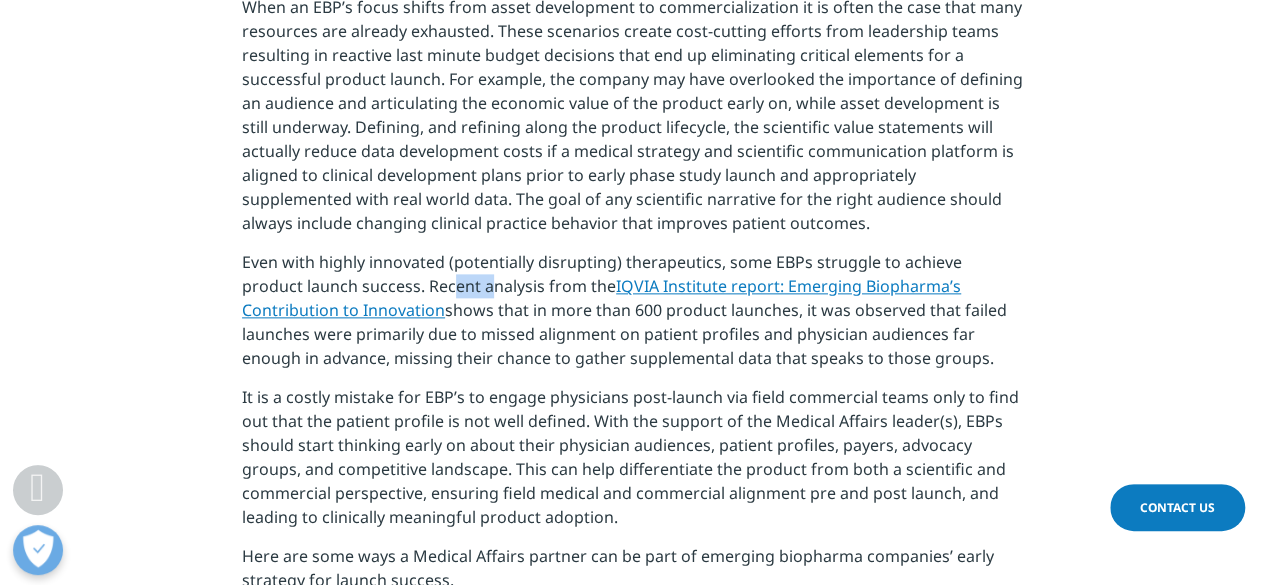 drag, startPoint x: 386, startPoint y: 289, endPoint x: 431, endPoint y: 293, distance: 45.17743 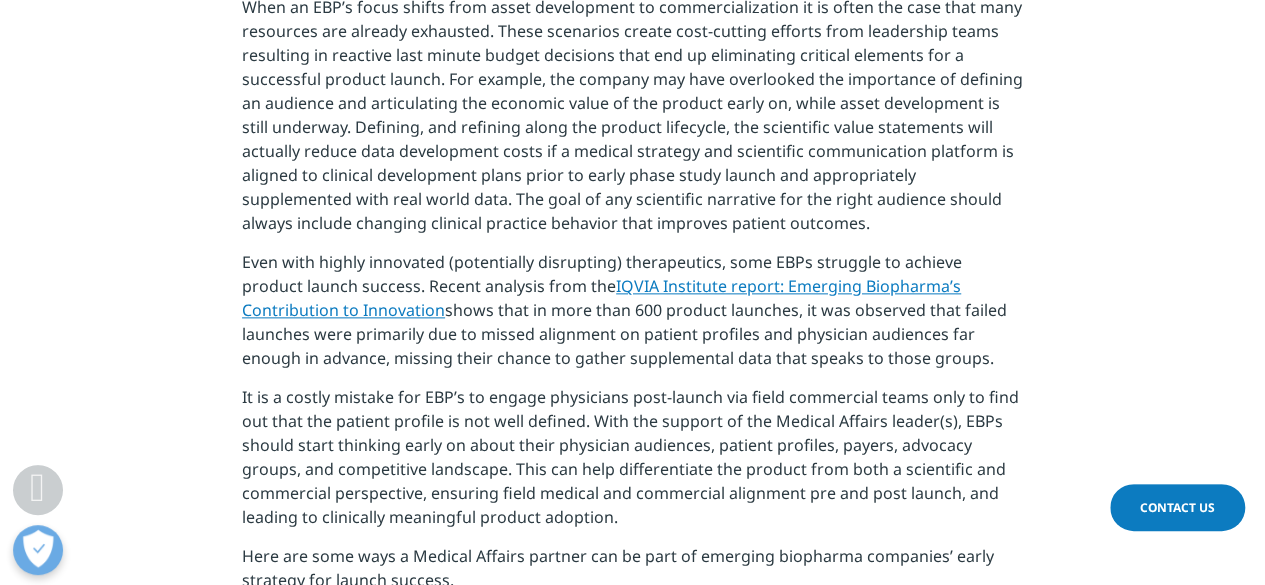 click on "Even with highly innovated (potentially disrupting) therapeutics, some EBPs struggle to achieve product launch success. Recent analysis from the  IQVIA Institute report: Emerging Biopharma’s Contribution to Innovation  shows that in more than 600 product launches, it was observed that failed launches were primarily due to missed alignment on patient profiles and physician audiences far enough in advance, missing their chance to gather supplemental data that speaks to those groups." at bounding box center [632, 317] 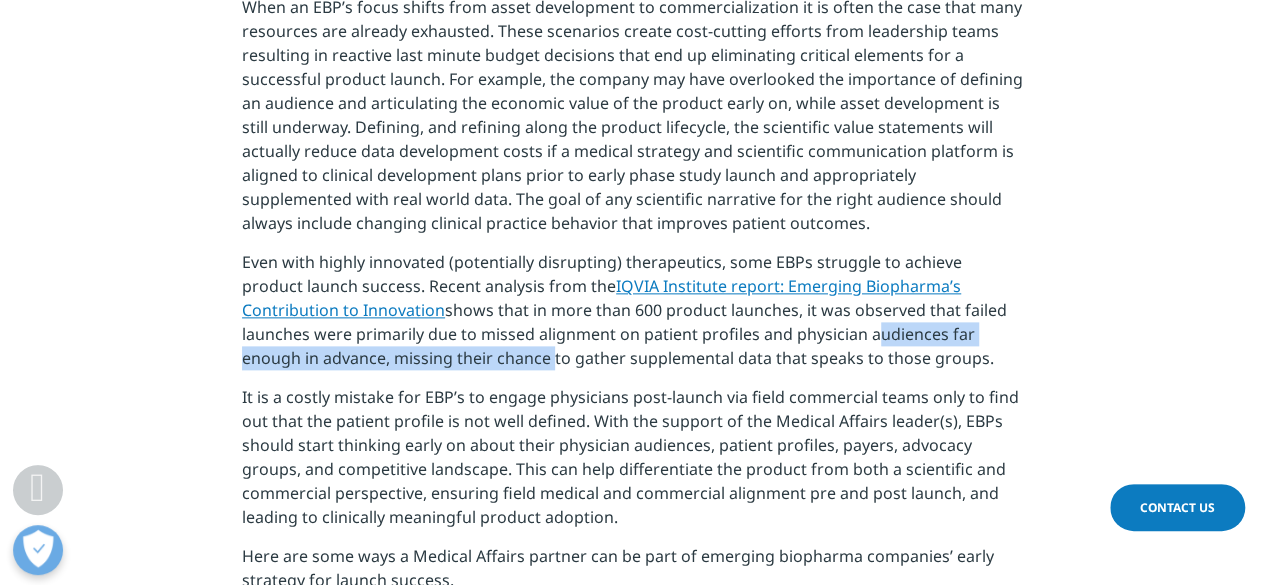 drag, startPoint x: 790, startPoint y: 339, endPoint x: 375, endPoint y: 353, distance: 415.23608 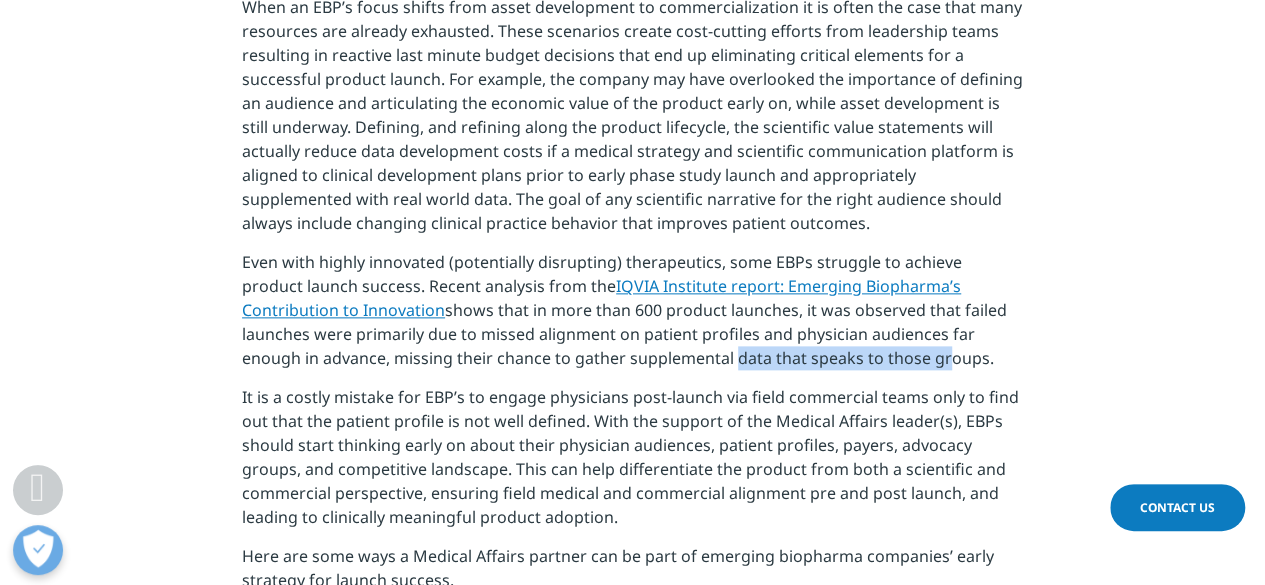 drag, startPoint x: 580, startPoint y: 353, endPoint x: 788, endPoint y: 362, distance: 208.19463 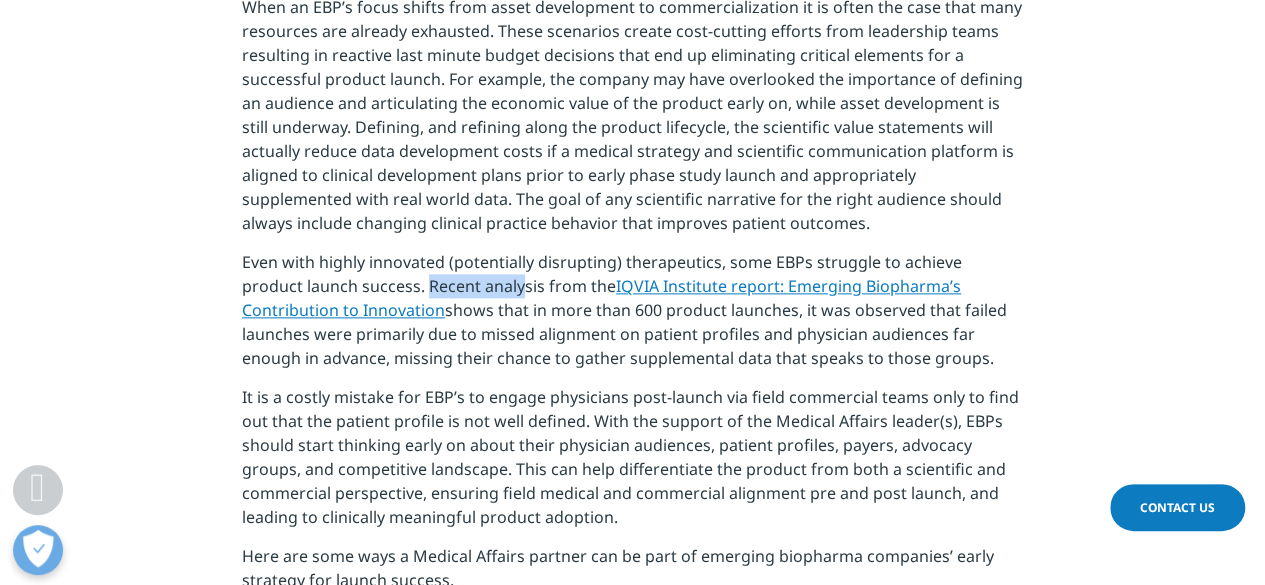 drag, startPoint x: 363, startPoint y: 285, endPoint x: 458, endPoint y: 291, distance: 95.189285 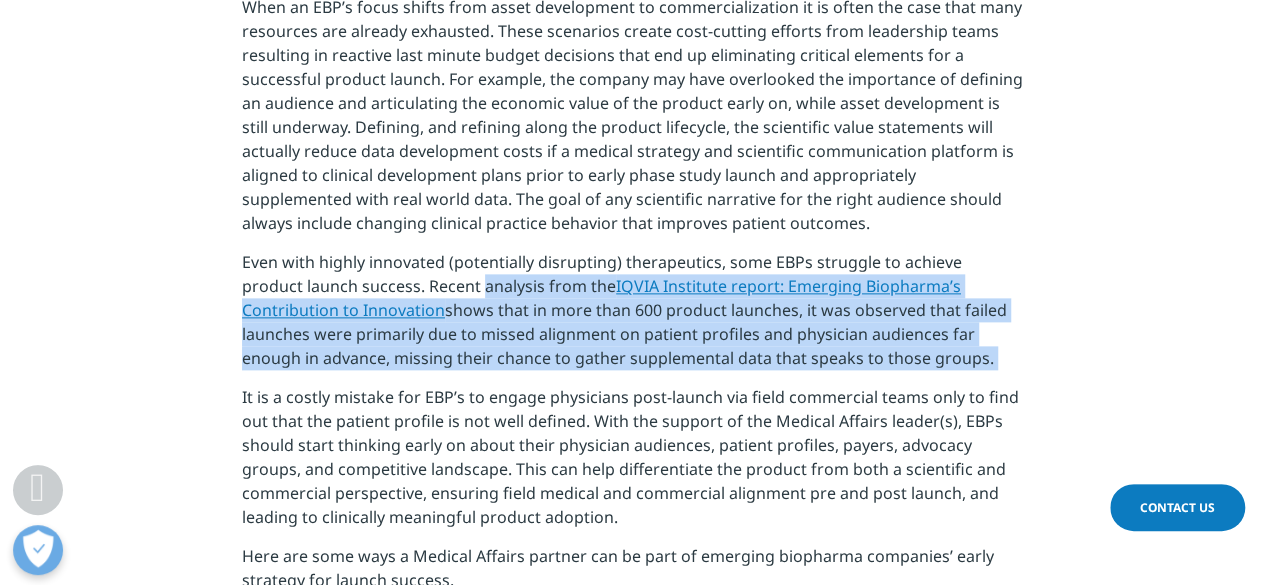 drag, startPoint x: 458, startPoint y: 291, endPoint x: 843, endPoint y: 369, distance: 392.82184 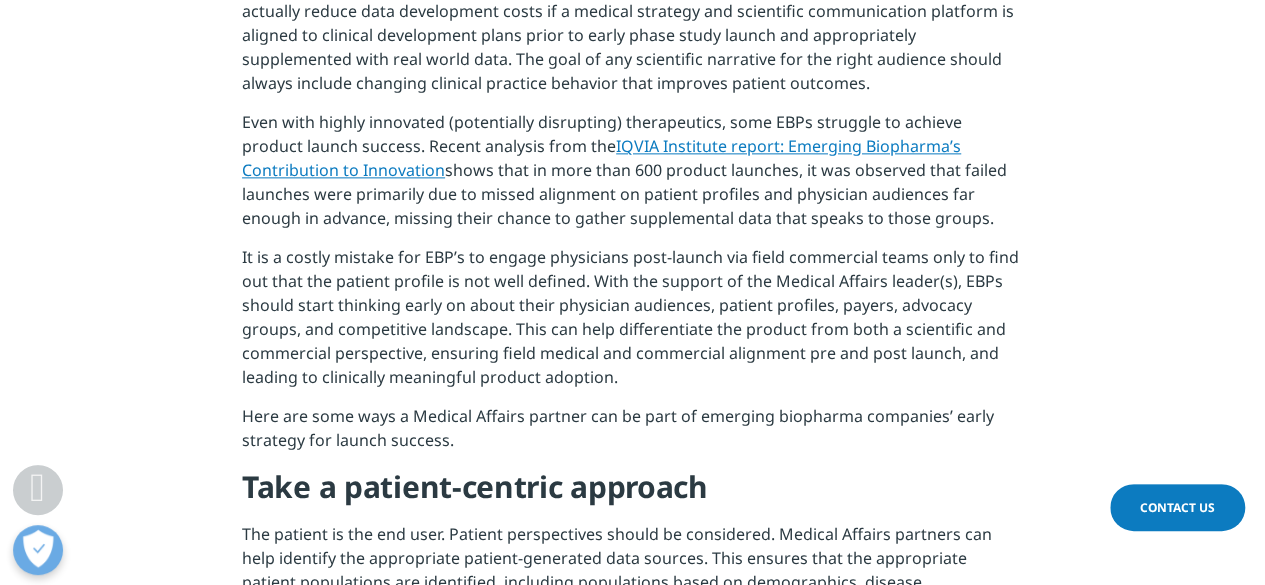 scroll, scrollTop: 1239, scrollLeft: 0, axis: vertical 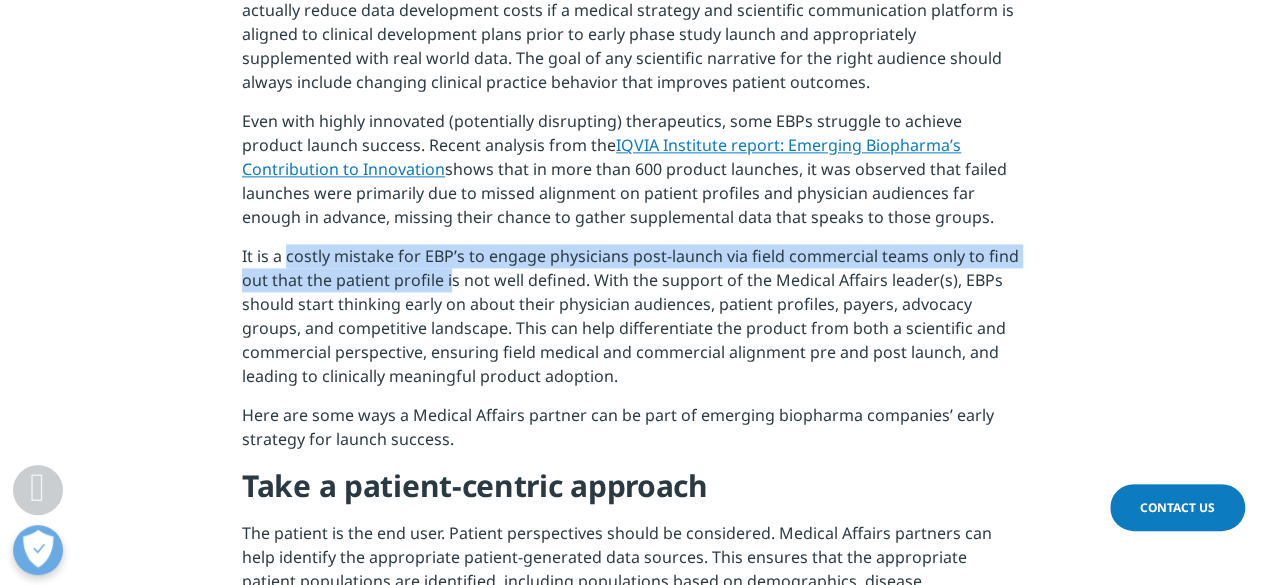 drag, startPoint x: 287, startPoint y: 259, endPoint x: 450, endPoint y: 272, distance: 163.51758 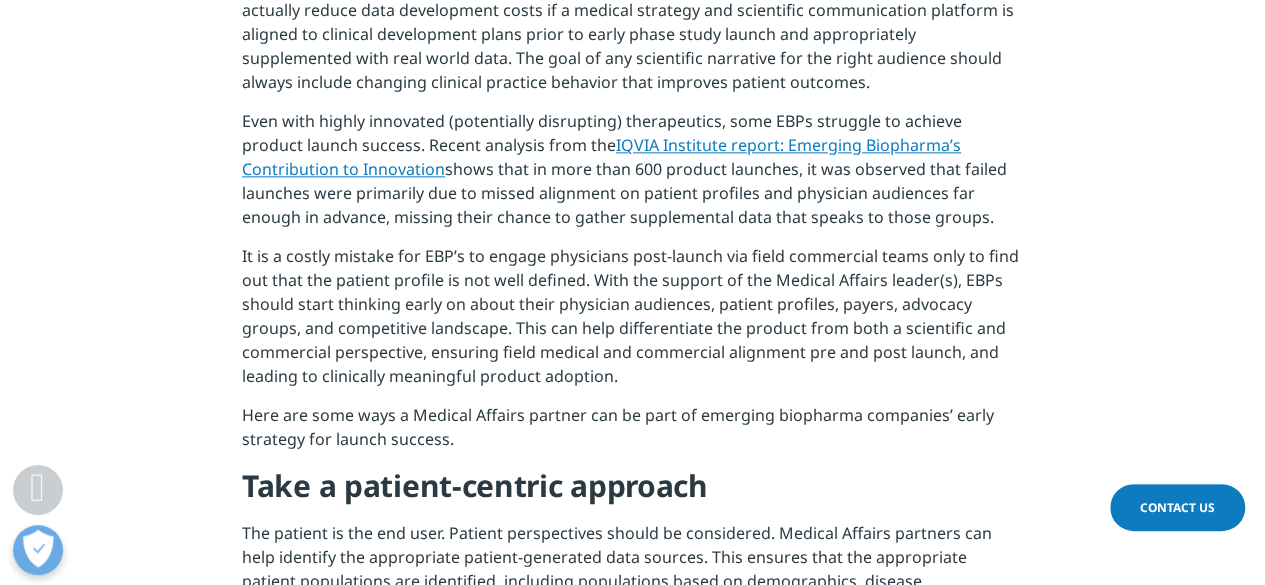click on "It is a costly mistake for EBP’s to engage physicians post-launch via field commercial teams only to find out that the patient profile is not well defined. With the support of the Medical Affairs leader(s), EBPs should start thinking early on about their physician audiences, patient profiles, payers, advocacy groups, and competitive landscape. This can help differentiate the product from both a scientific and commercial perspective, ensuring field medical and commercial alignment pre and post launch, and leading to clinically meaningful product adoption." at bounding box center [632, 323] 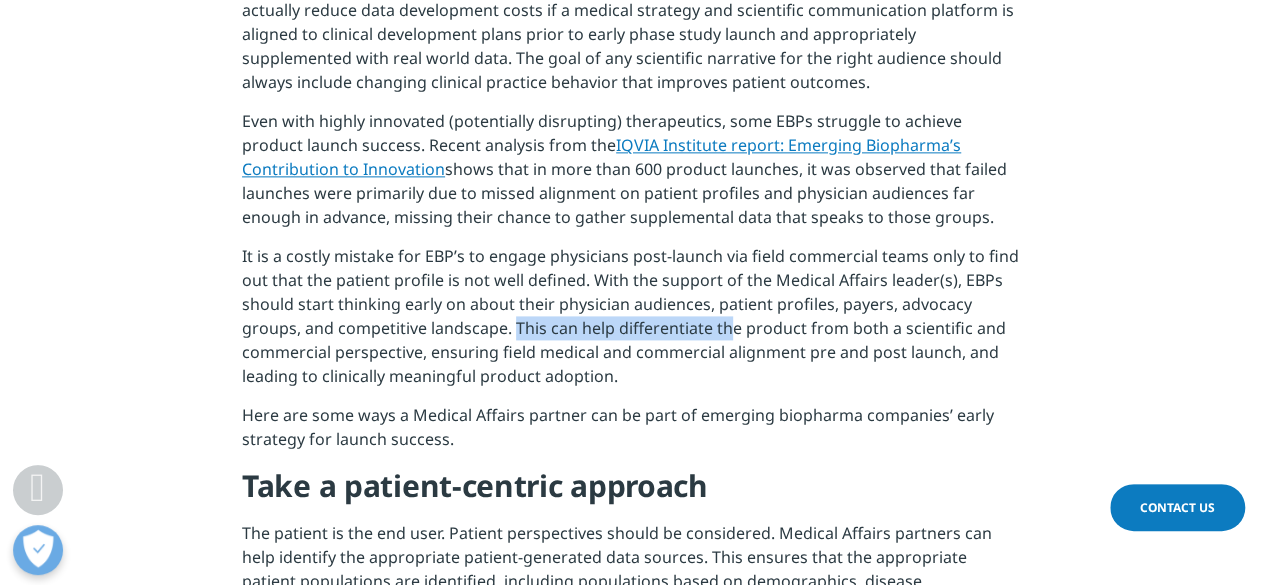 drag, startPoint x: 514, startPoint y: 326, endPoint x: 732, endPoint y: 327, distance: 218.00229 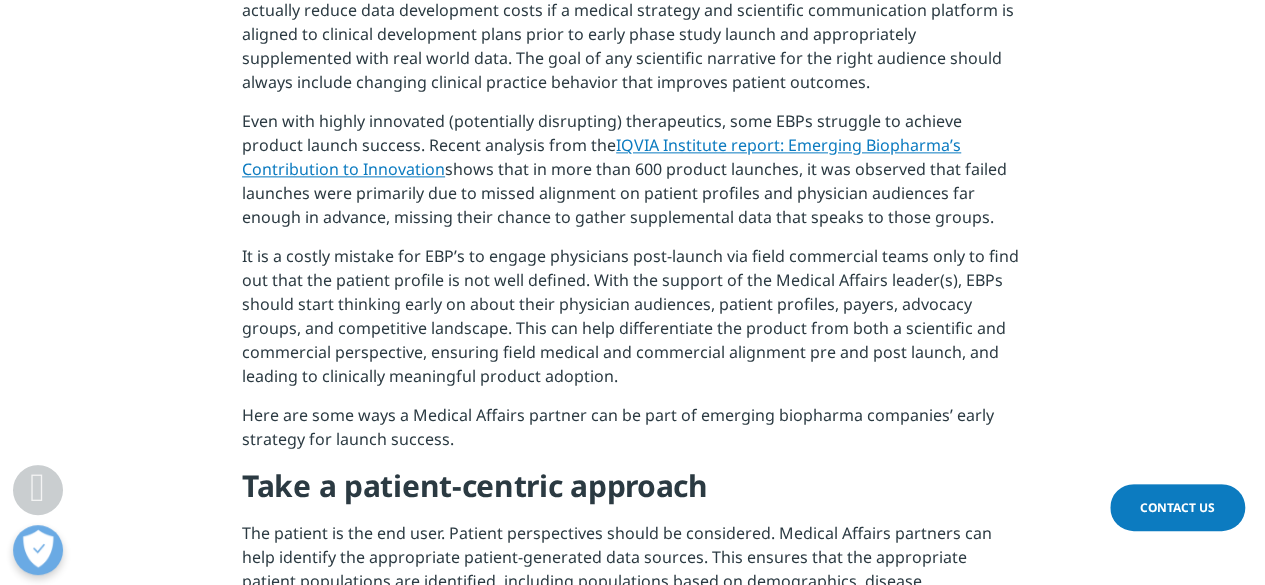 click on "It is a costly mistake for EBP’s to engage physicians post-launch via field commercial teams only to find out that the patient profile is not well defined. With the support of the Medical Affairs leader(s), EBPs should start thinking early on about their physician audiences, patient profiles, payers, advocacy groups, and competitive landscape. This can help differentiate the product from both a scientific and commercial perspective, ensuring field medical and commercial alignment pre and post launch, and leading to clinically meaningful product adoption." at bounding box center [632, 323] 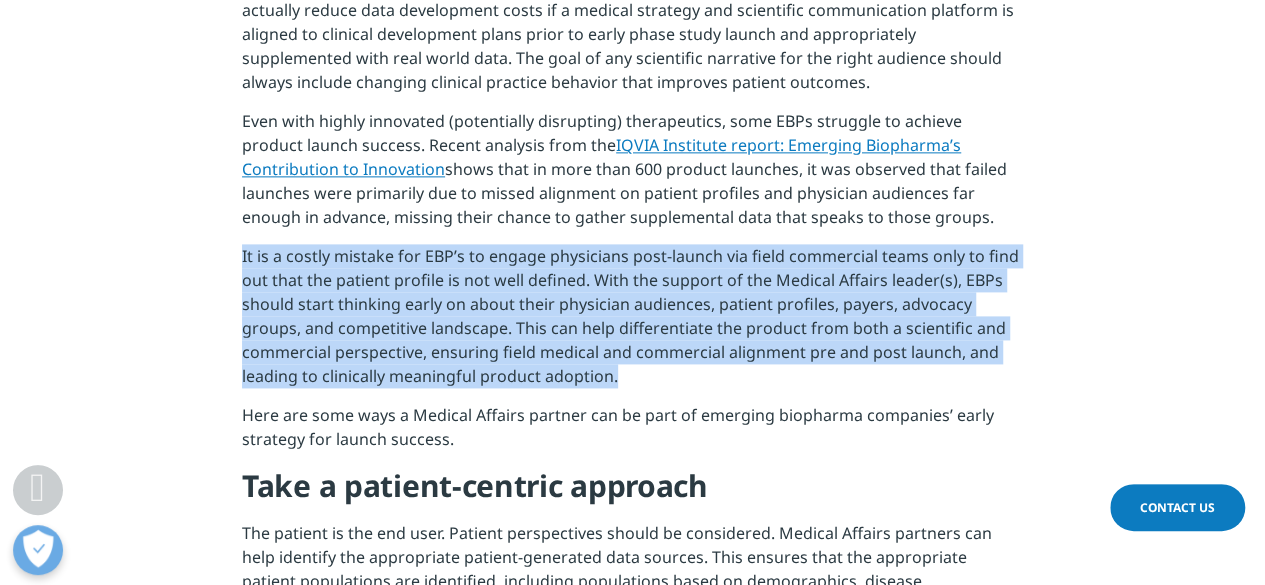 drag, startPoint x: 242, startPoint y: 251, endPoint x: 696, endPoint y: 384, distance: 473.08032 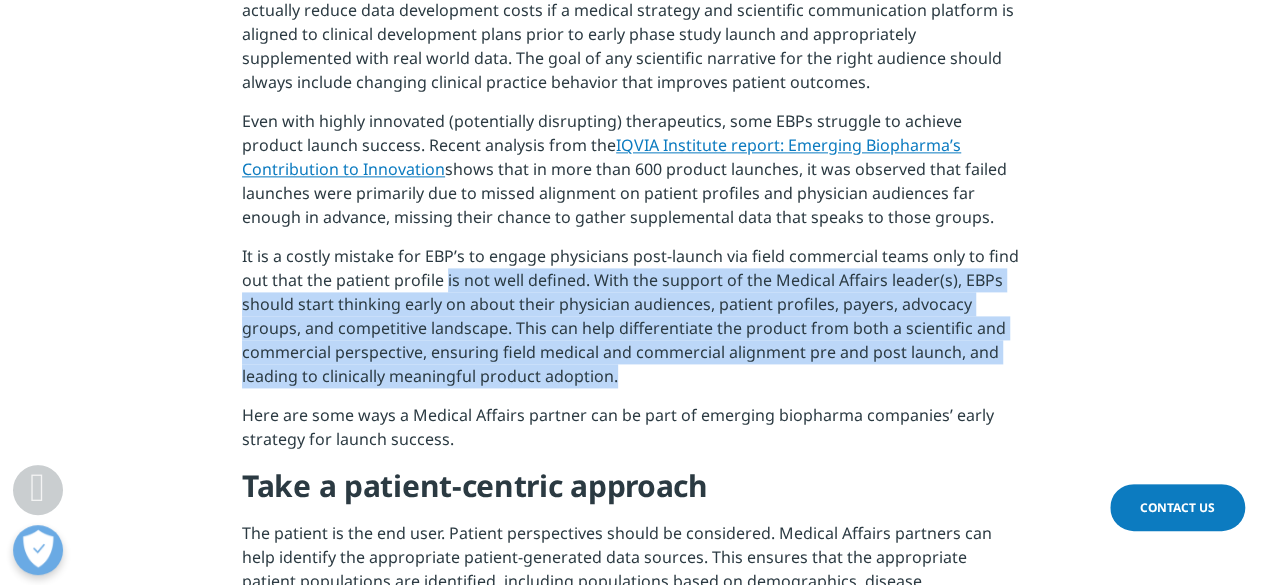 drag, startPoint x: 444, startPoint y: 269, endPoint x: 664, endPoint y: 389, distance: 250.59929 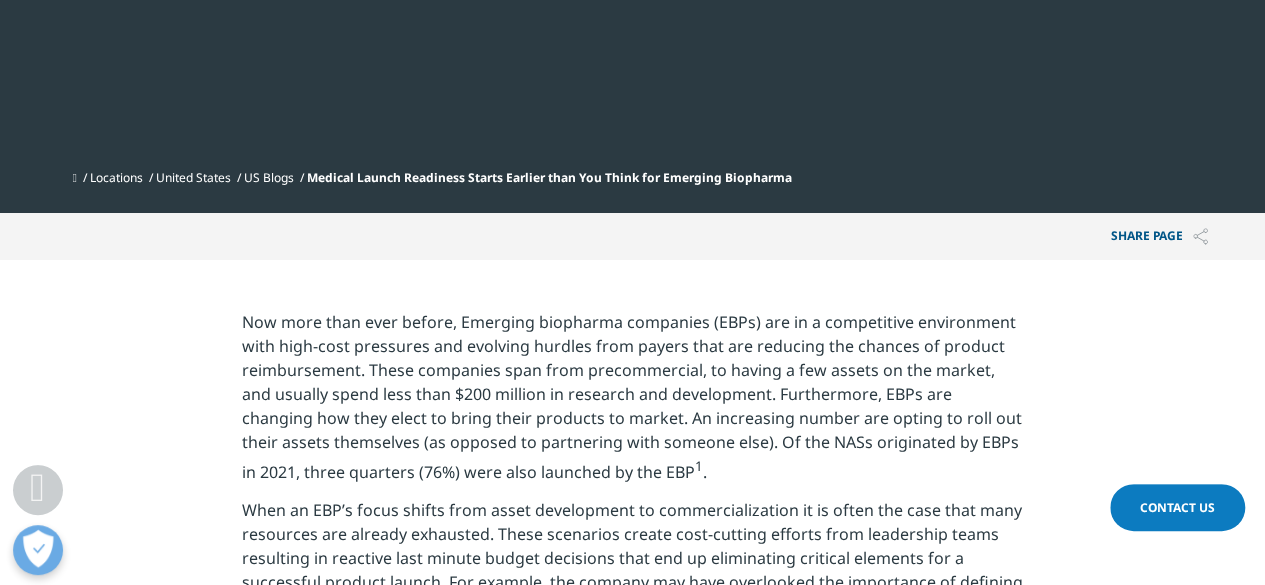 scroll, scrollTop: 598, scrollLeft: 0, axis: vertical 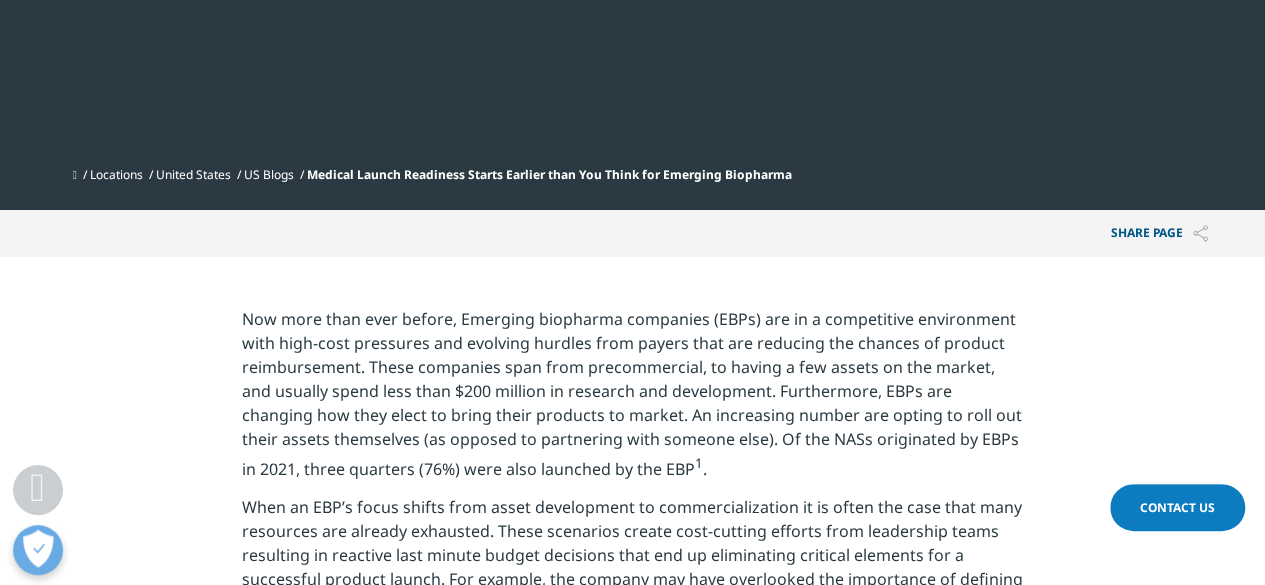 click on "Now more than ever before, Emerging biopharma companies (EBPs) are in a competitive environment with high-cost pressures and evolving hurdles from payers that are reducing the chances of product reimbursement. These companies span from precommercial, to having a few assets on the market, and usually spend less than $200 million in research and development. Furthermore, EBPs are changing how they elect to bring their products to market. An increasing number are opting to roll out their assets themselves (as opposed to partnering with someone else). Of the NASs originated by EBPs in 2021, three quarters (76%) were also launched by the EBP 1 ." at bounding box center (632, 401) 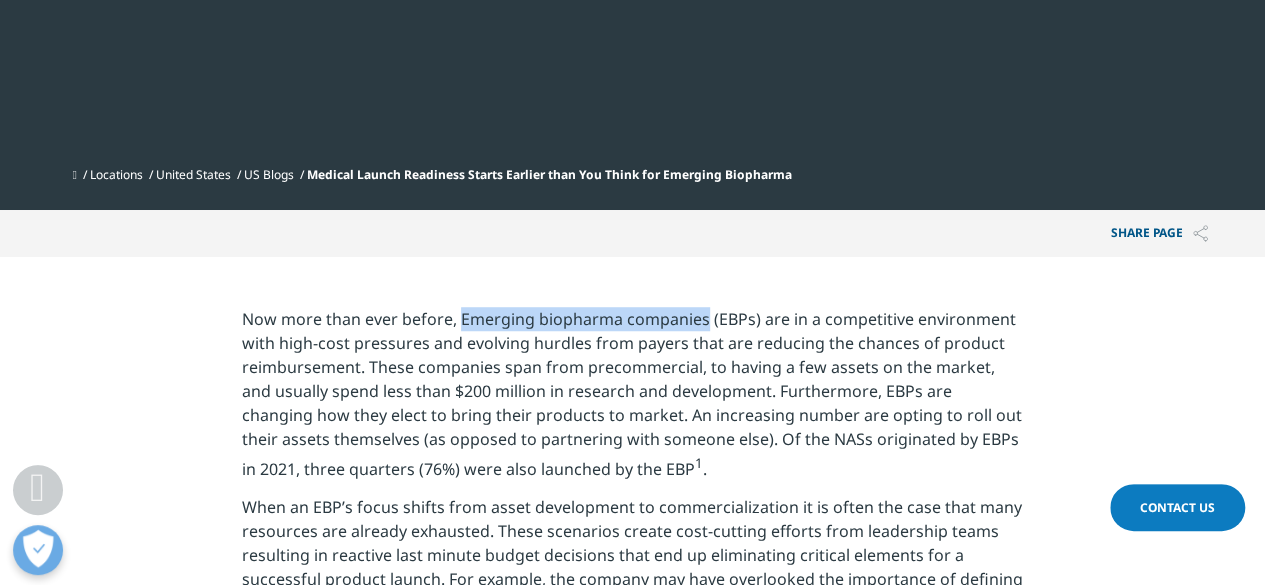 drag, startPoint x: 503, startPoint y: 322, endPoint x: 644, endPoint y: 316, distance: 141.12761 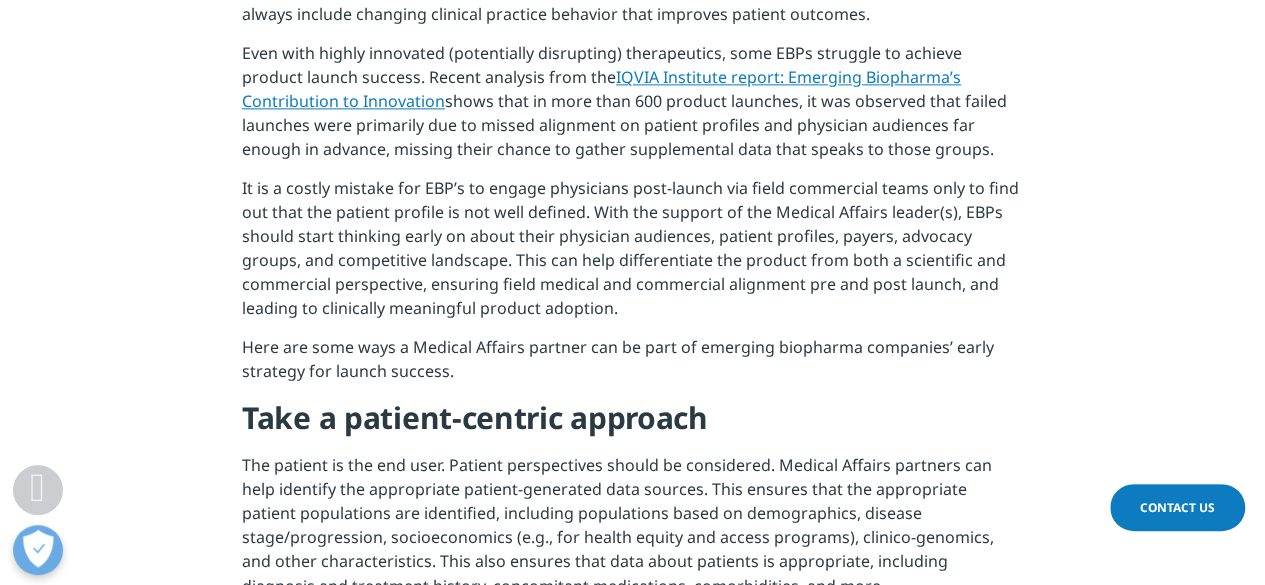 scroll, scrollTop: 1300, scrollLeft: 0, axis: vertical 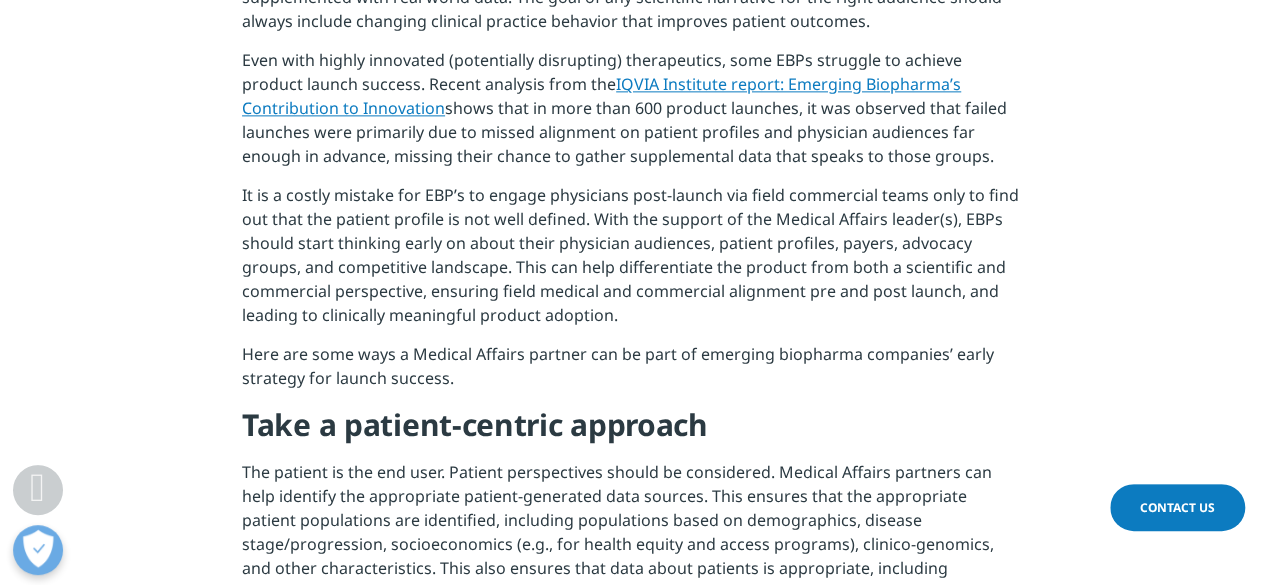 click on "It is a costly mistake for EBP’s to engage physicians post-launch via field commercial teams only to find out that the patient profile is not well defined. With the support of the Medical Affairs leader(s), EBPs should start thinking early on about their physician audiences, patient profiles, payers, advocacy groups, and competitive landscape. This can help differentiate the product from both a scientific and commercial perspective, ensuring field medical and commercial alignment pre and post launch, and leading to clinically meaningful product adoption." at bounding box center [632, 262] 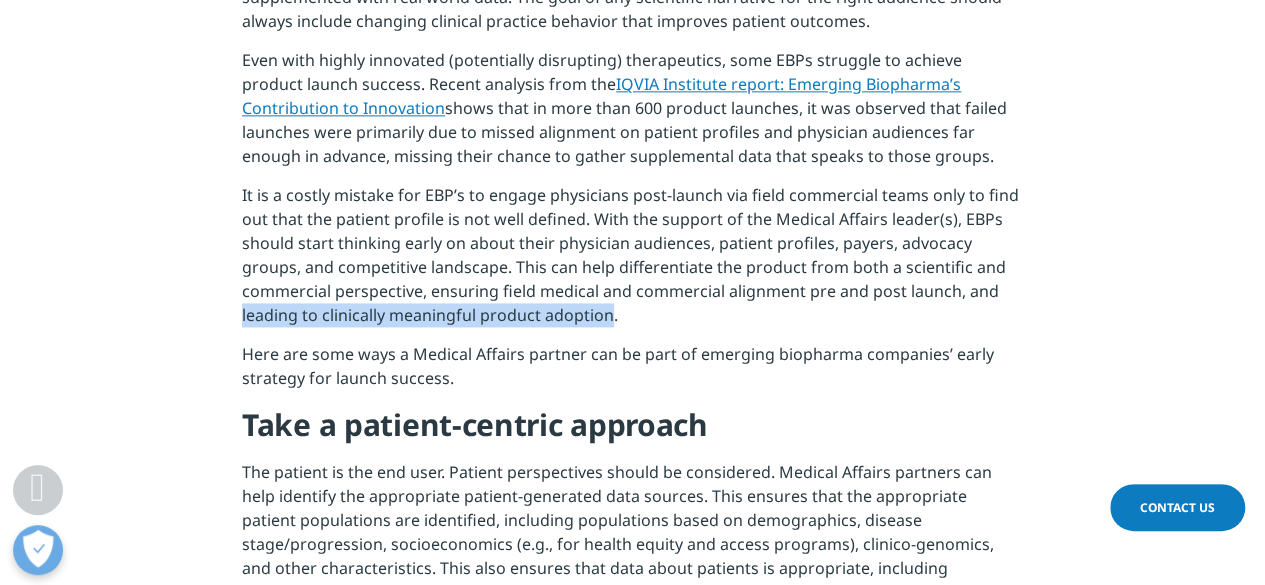 drag, startPoint x: 284, startPoint y: 317, endPoint x: 574, endPoint y: 308, distance: 290.13962 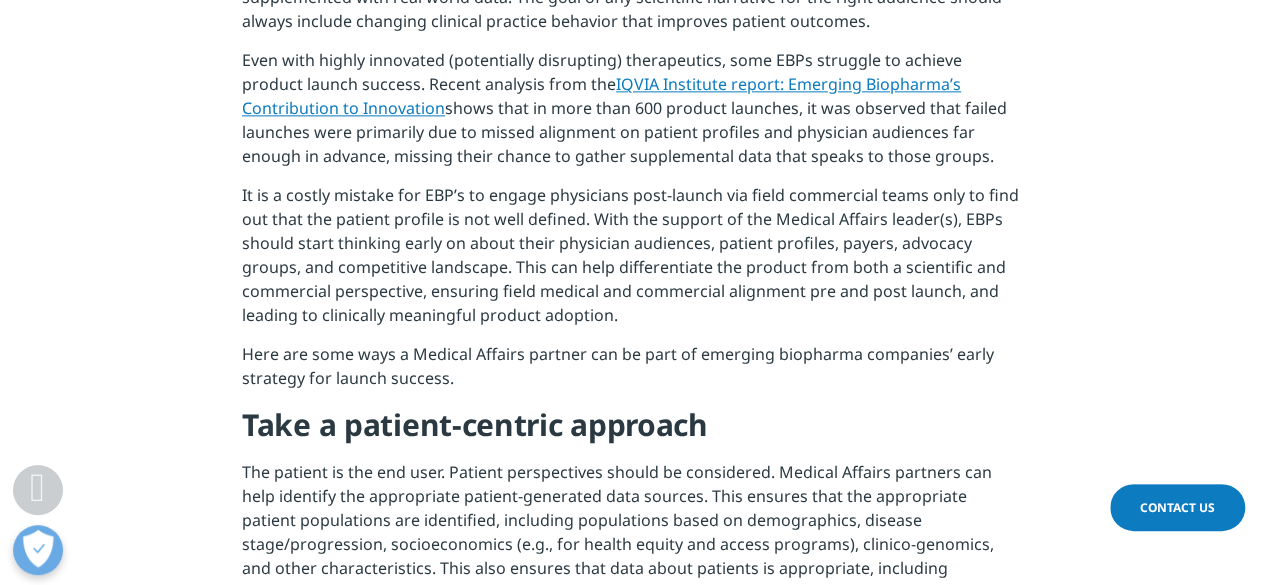 click on "It is a costly mistake for EBP’s to engage physicians post-launch via field commercial teams only to find out that the patient profile is not well defined. With the support of the Medical Affairs leader(s), EBPs should start thinking early on about their physician audiences, patient profiles, payers, advocacy groups, and competitive landscape. This can help differentiate the product from both a scientific and commercial perspective, ensuring field medical and commercial alignment pre and post launch, and leading to clinically meaningful product adoption." at bounding box center (632, 262) 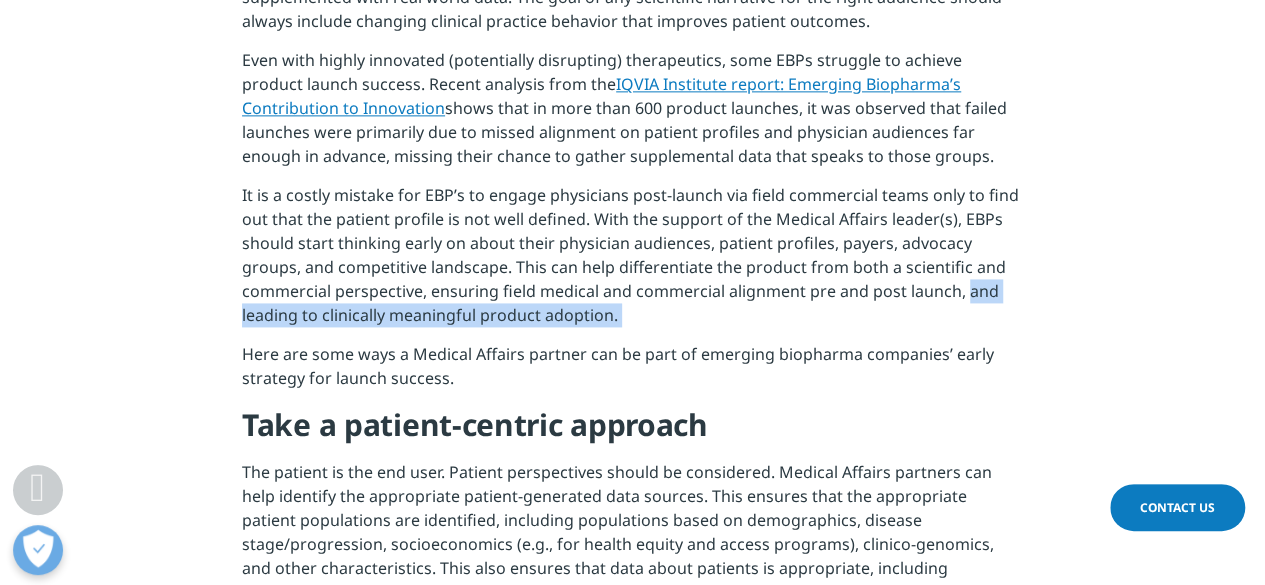 drag, startPoint x: 976, startPoint y: 290, endPoint x: 782, endPoint y: 328, distance: 197.68661 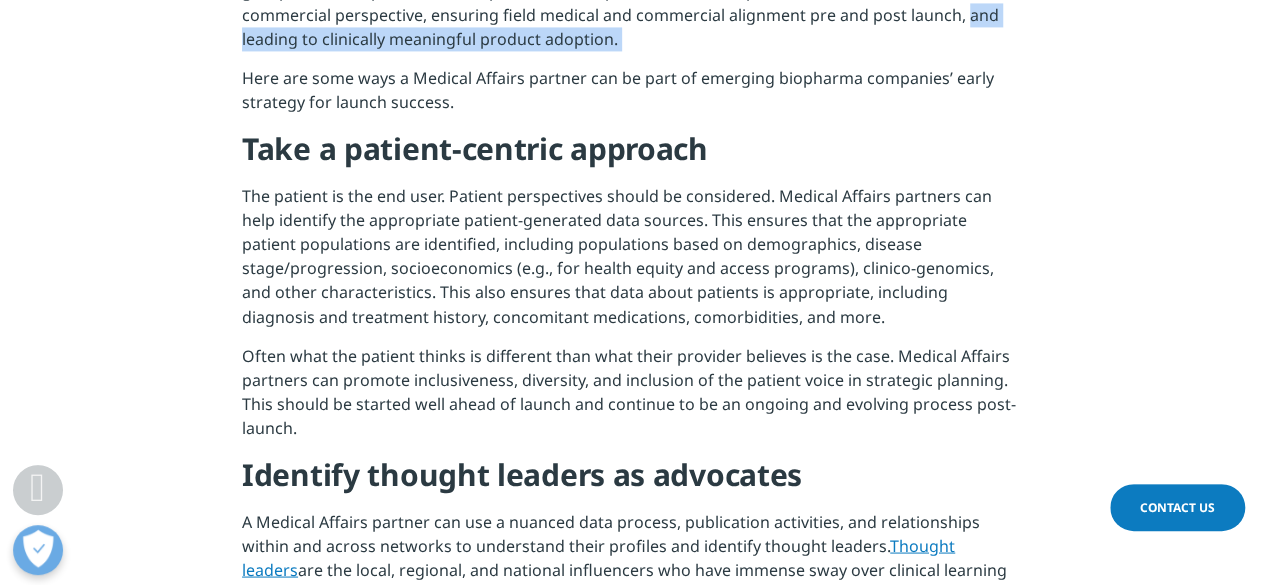 scroll, scrollTop: 1582, scrollLeft: 0, axis: vertical 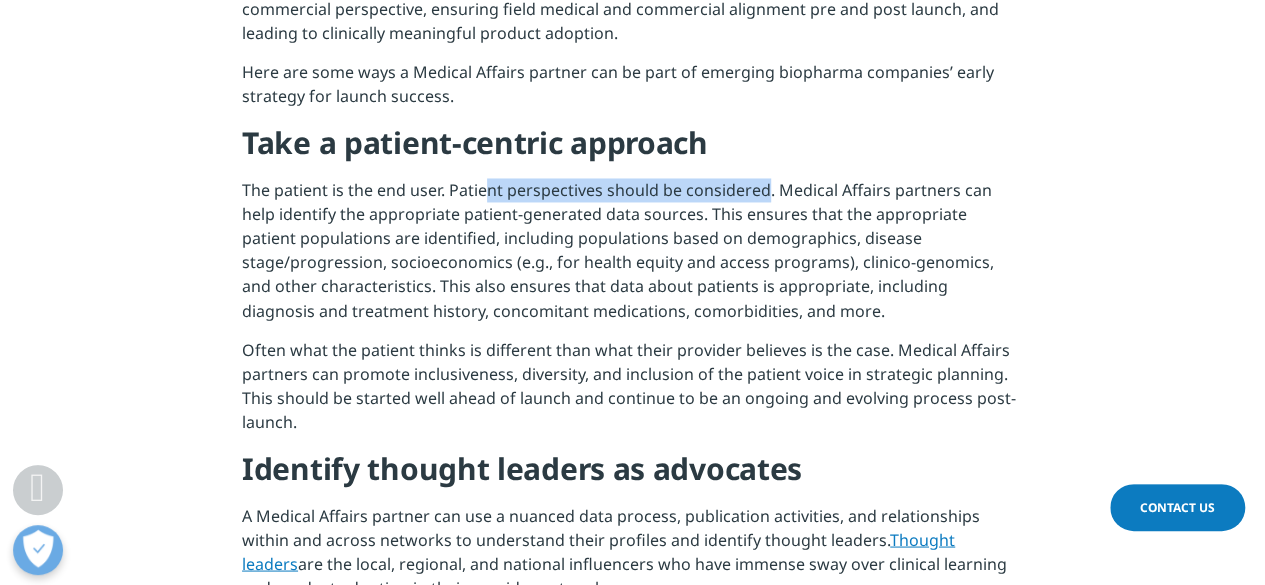 drag, startPoint x: 482, startPoint y: 198, endPoint x: 767, endPoint y: 199, distance: 285.00174 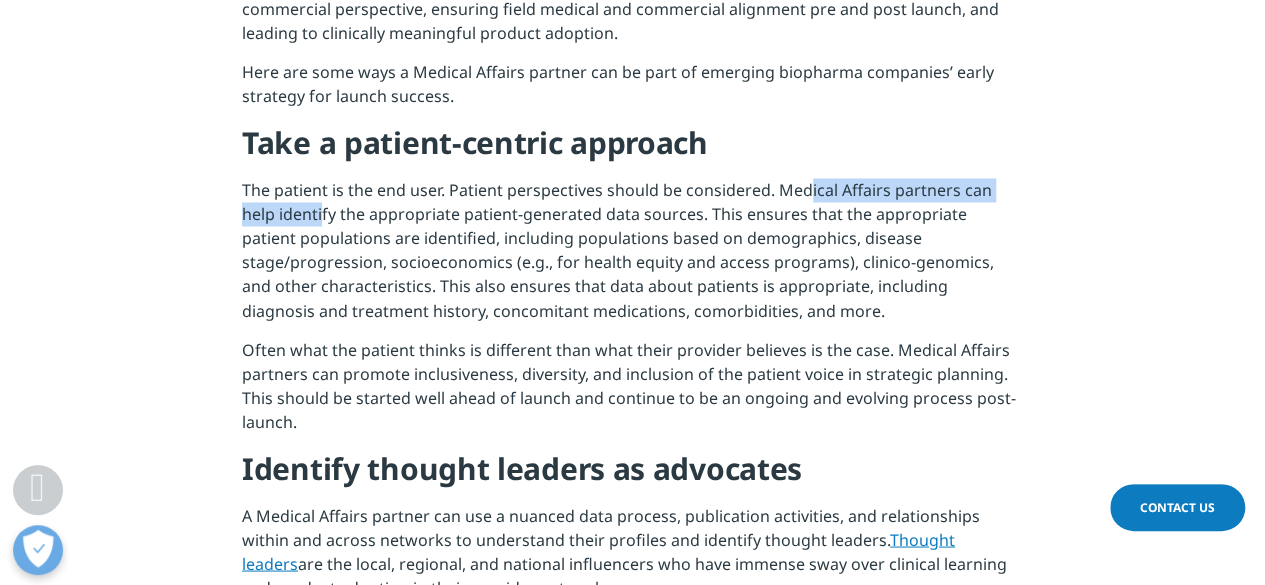 drag, startPoint x: 808, startPoint y: 192, endPoint x: 286, endPoint y: 216, distance: 522.55145 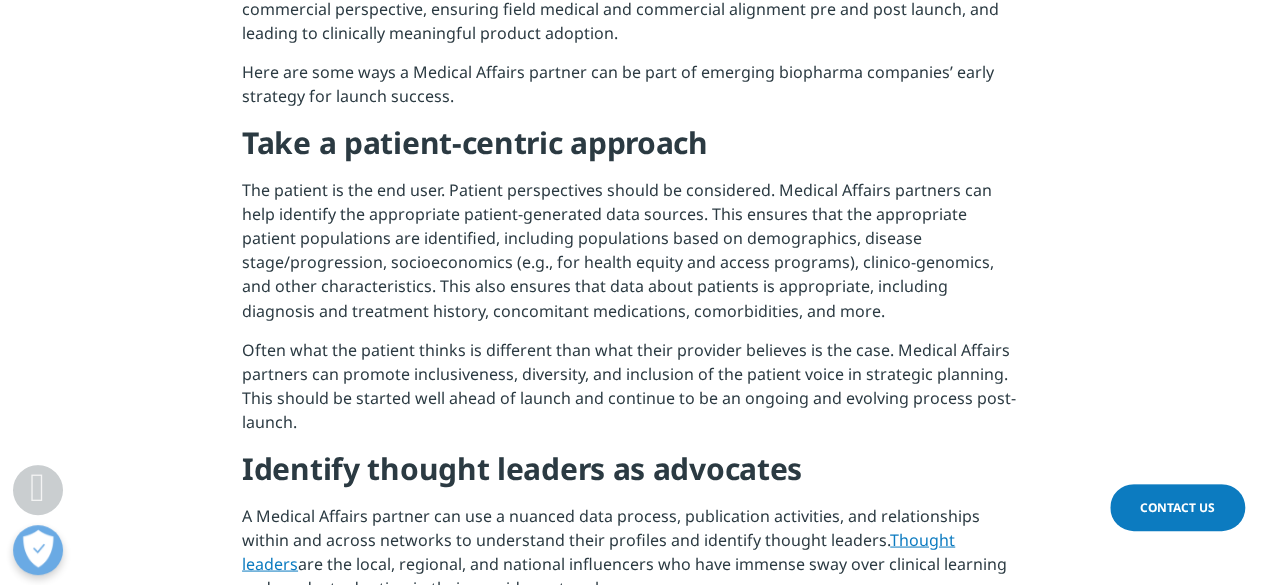click on "The patient is the end user. Patient perspectives should be considered. Medical Affairs partners can help identify the appropriate patient-generated data sources. This ensures that the appropriate patient populations are identified, including populations based on demographics, disease stage/progression, socioeconomics (e.g., for health equity and access programs), clinico-genomics, and other characteristics. This also ensures that data about patients is appropriate, including diagnosis and treatment history, concomitant medications, comorbidities, and more." at bounding box center (632, 257) 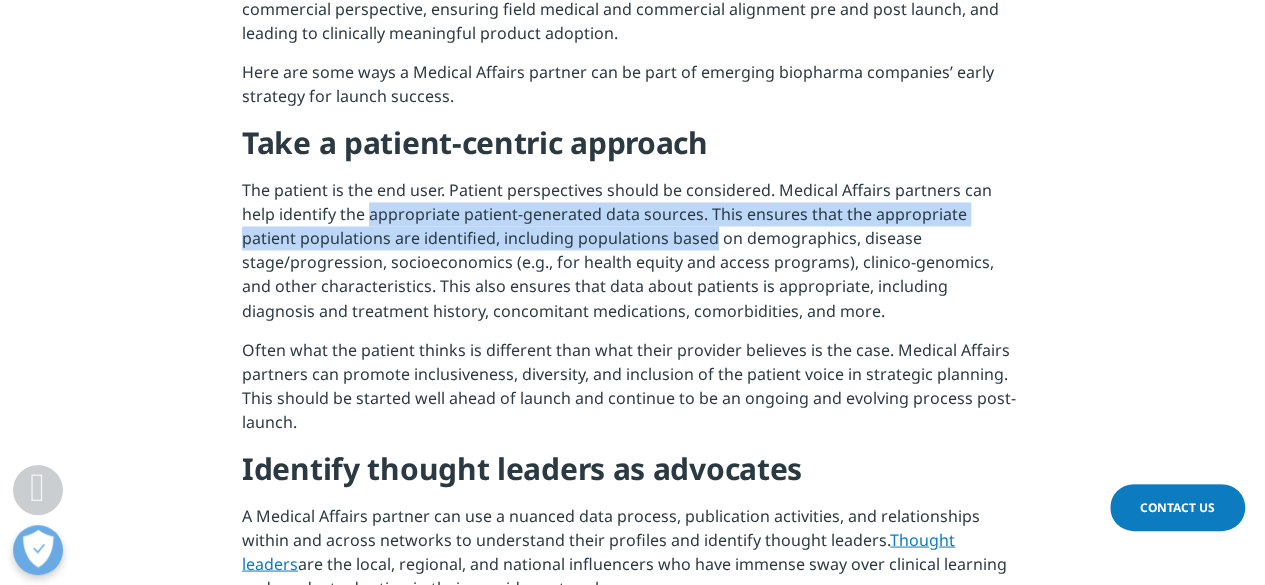 drag, startPoint x: 376, startPoint y: 215, endPoint x: 650, endPoint y: 227, distance: 274.26263 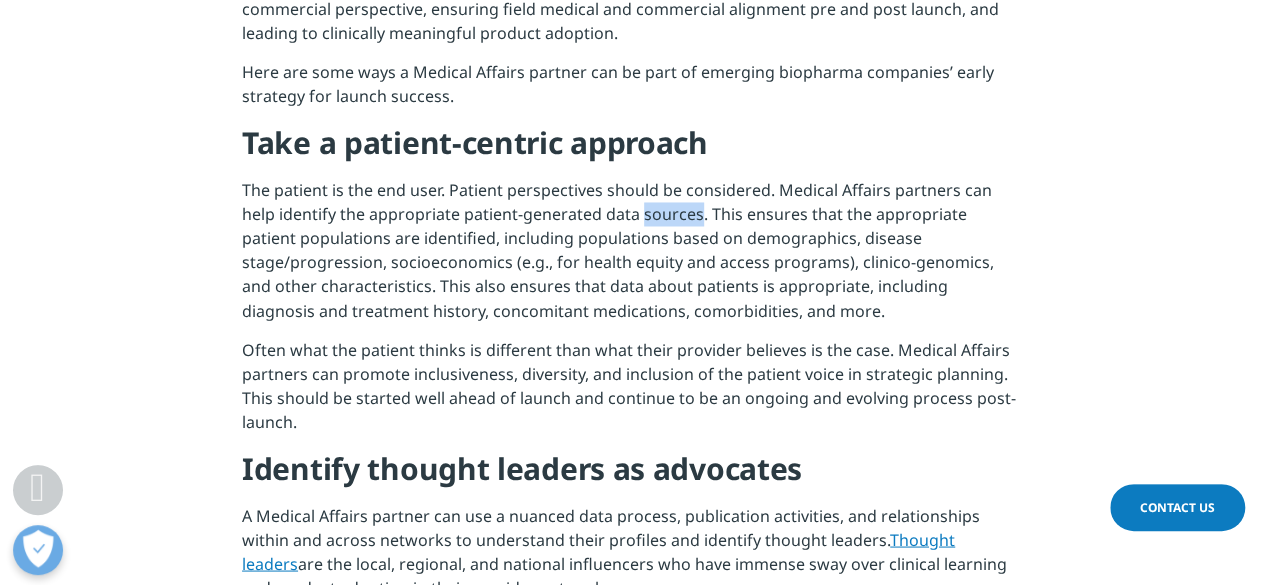 click on "The patient is the end user. Patient perspectives should be considered. Medical Affairs partners can help identify the appropriate patient-generated data sources. This ensures that the appropriate patient populations are identified, including populations based on demographics, disease stage/progression, socioeconomics (e.g., for health equity and access programs), clinico-genomics, and other characteristics. This also ensures that data about patients is appropriate, including diagnosis and treatment history, concomitant medications, comorbidities, and more." at bounding box center (632, 257) 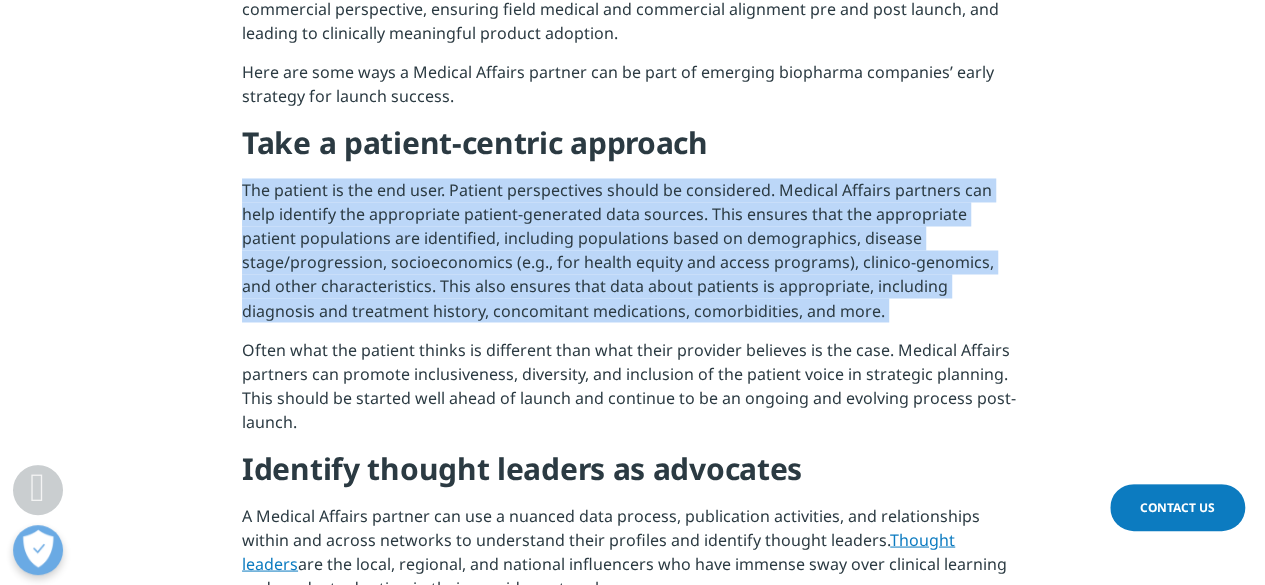 drag, startPoint x: 624, startPoint y: 219, endPoint x: 738, endPoint y: 218, distance: 114.00439 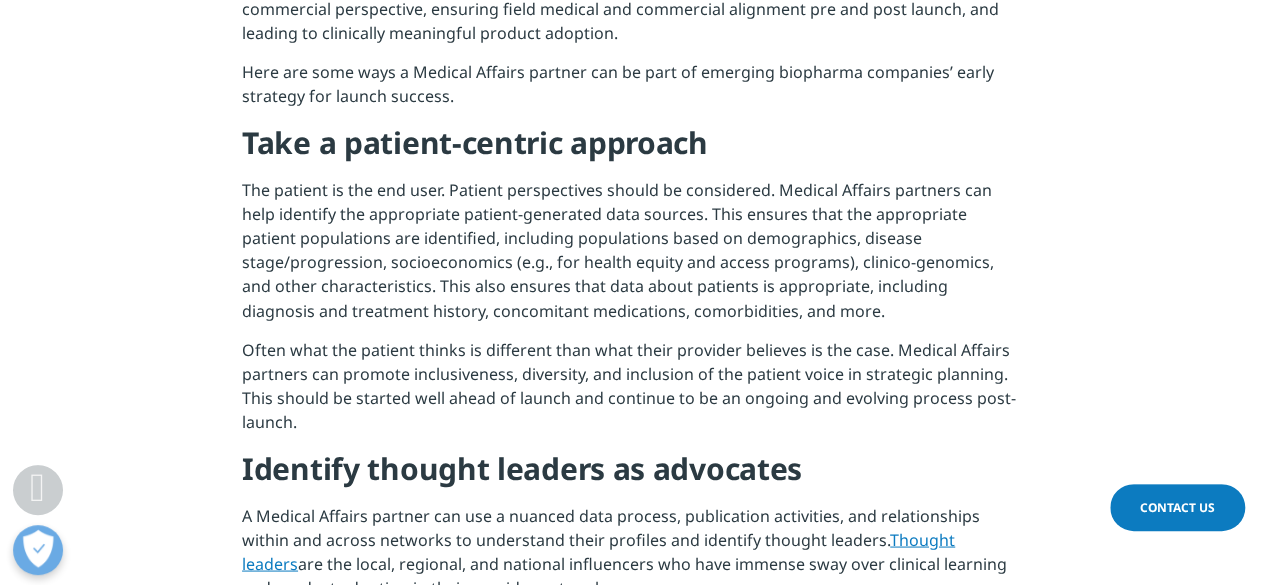 click on "The patient is the end user. Patient perspectives should be considered. Medical Affairs partners can help identify the appropriate patient-generated data sources. This ensures that the appropriate patient populations are identified, including populations based on demographics, disease stage/progression, socioeconomics (e.g., for health equity and access programs), clinico-genomics, and other characteristics. This also ensures that data about patients is appropriate, including diagnosis and treatment history, concomitant medications, comorbidities, and more." at bounding box center (632, 257) 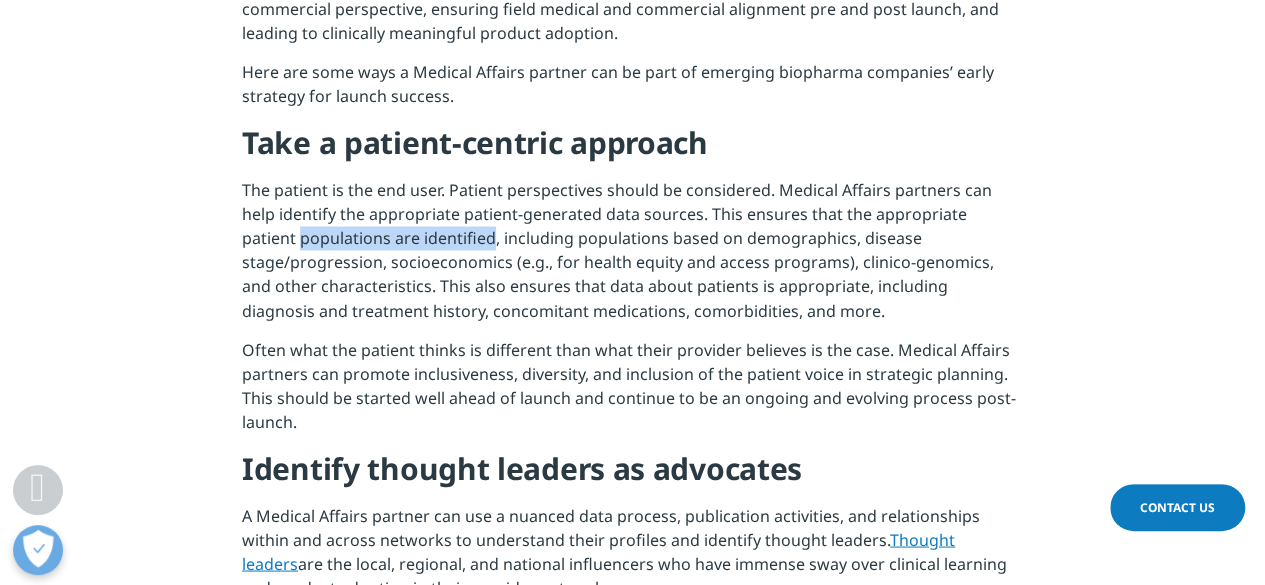 drag, startPoint x: 262, startPoint y: 241, endPoint x: 428, endPoint y: 237, distance: 166.04819 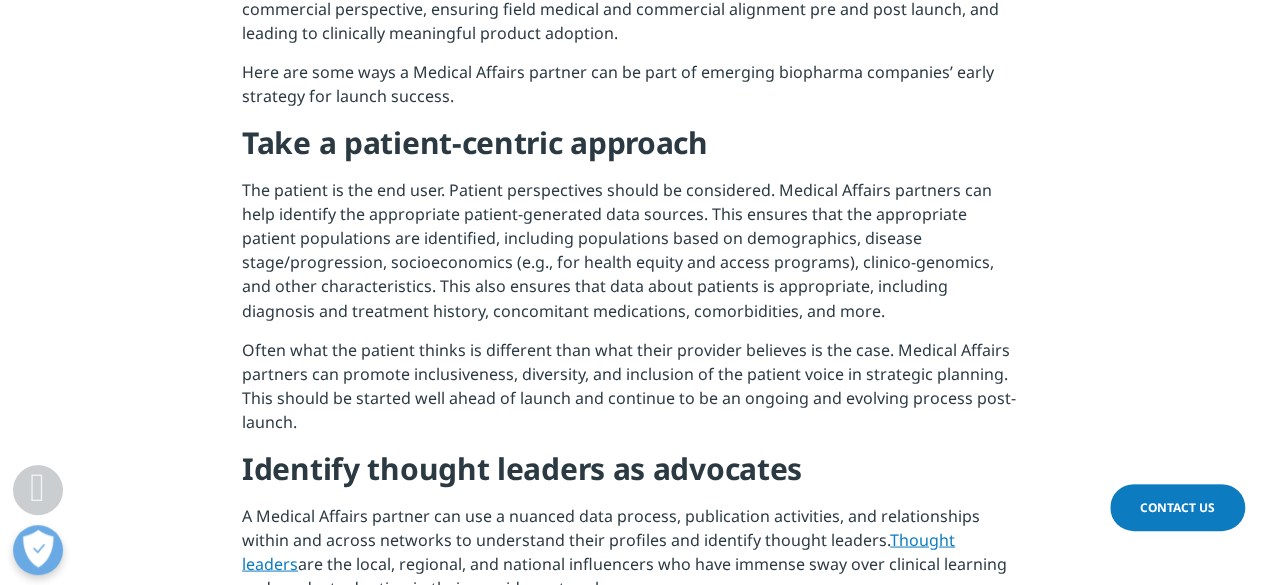click on "The patient is the end user. Patient perspectives should be considered. Medical Affairs partners can help identify the appropriate patient-generated data sources. This ensures that the appropriate patient populations are identified, including populations based on demographics, disease stage/progression, socioeconomics (e.g., for health equity and access programs), clinico-genomics, and other characteristics. This also ensures that data about patients is appropriate, including diagnosis and treatment history, concomitant medications, comorbidities, and more." at bounding box center (632, 257) 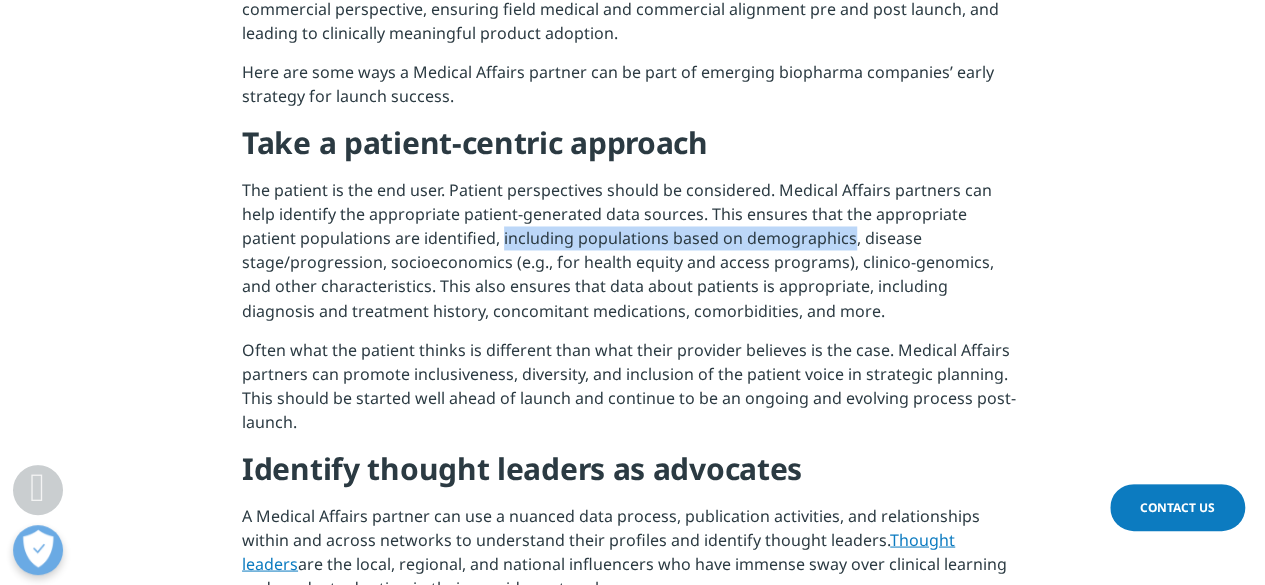 drag, startPoint x: 469, startPoint y: 237, endPoint x: 731, endPoint y: 235, distance: 262.00763 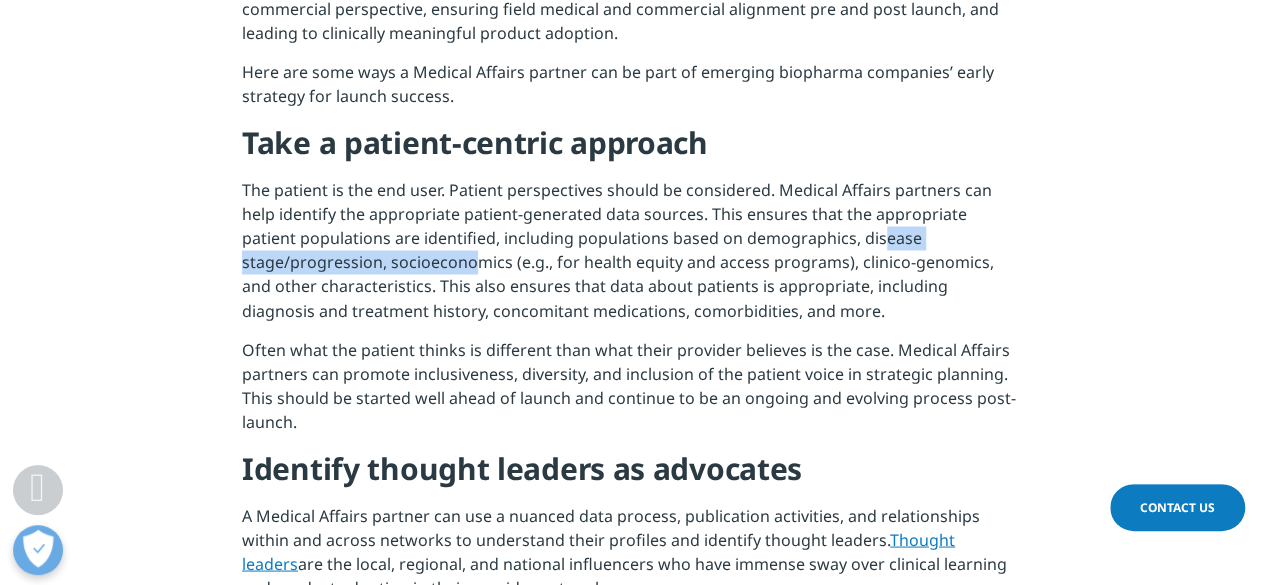 drag, startPoint x: 820, startPoint y: 234, endPoint x: 333, endPoint y: 265, distance: 487.98566 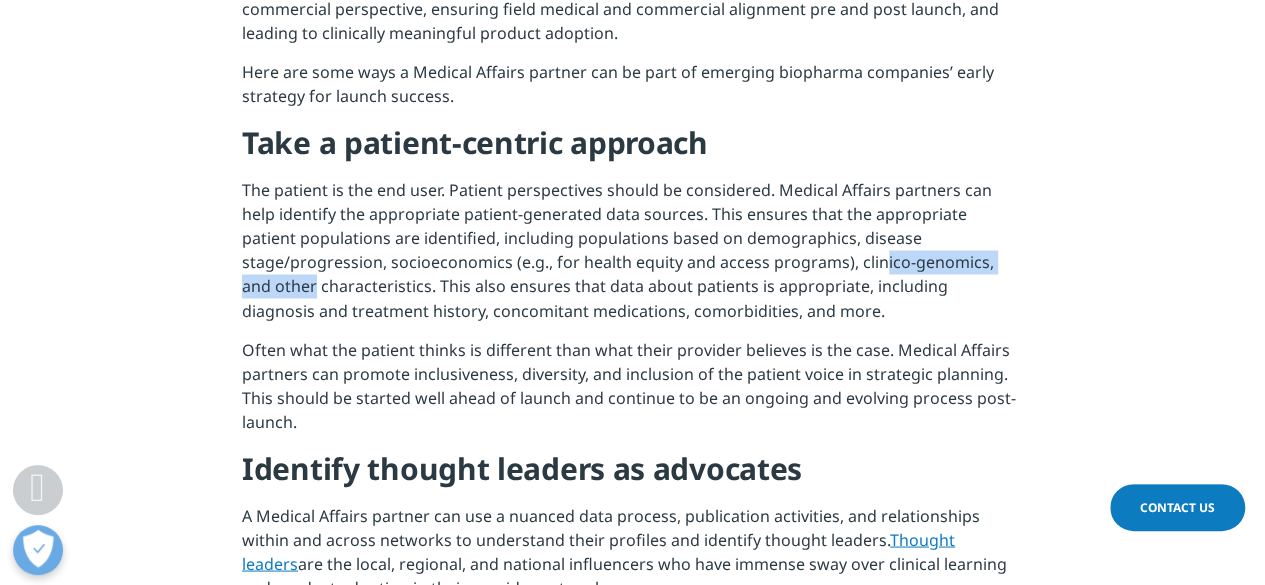 drag, startPoint x: 728, startPoint y: 267, endPoint x: 920, endPoint y: 267, distance: 192 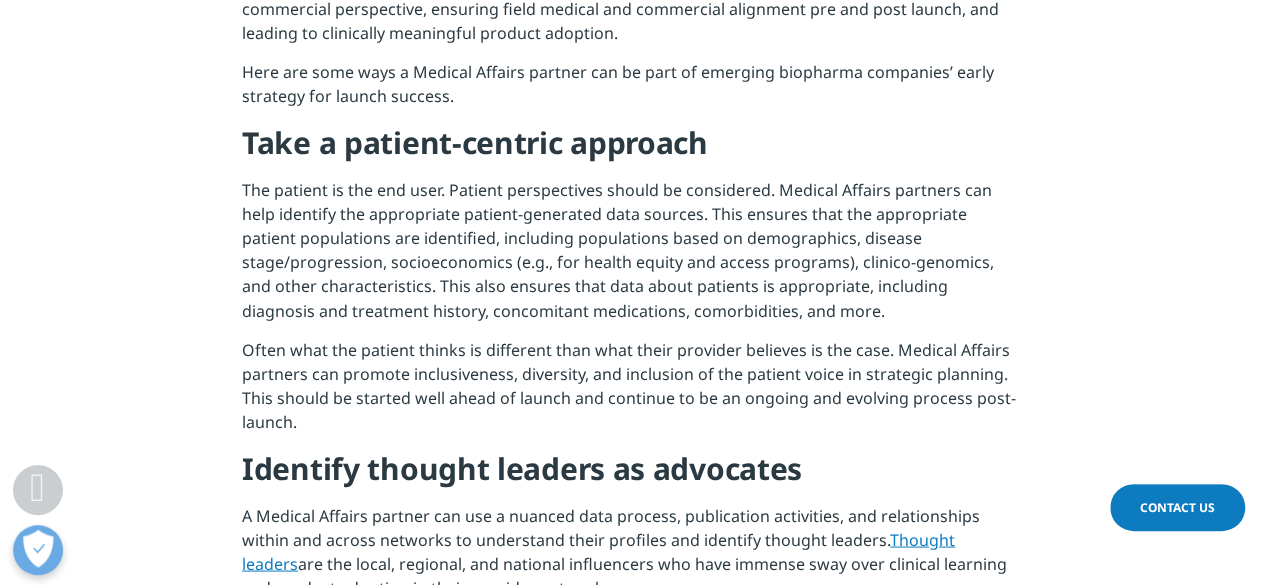 click on "The patient is the end user. Patient perspectives should be considered. Medical Affairs partners can help identify the appropriate patient-generated data sources. This ensures that the appropriate patient populations are identified, including populations based on demographics, disease stage/progression, socioeconomics (e.g., for health equity and access programs), clinico-genomics, and other characteristics. This also ensures that data about patients is appropriate, including diagnosis and treatment history, concomitant medications, comorbidities, and more." at bounding box center (632, 257) 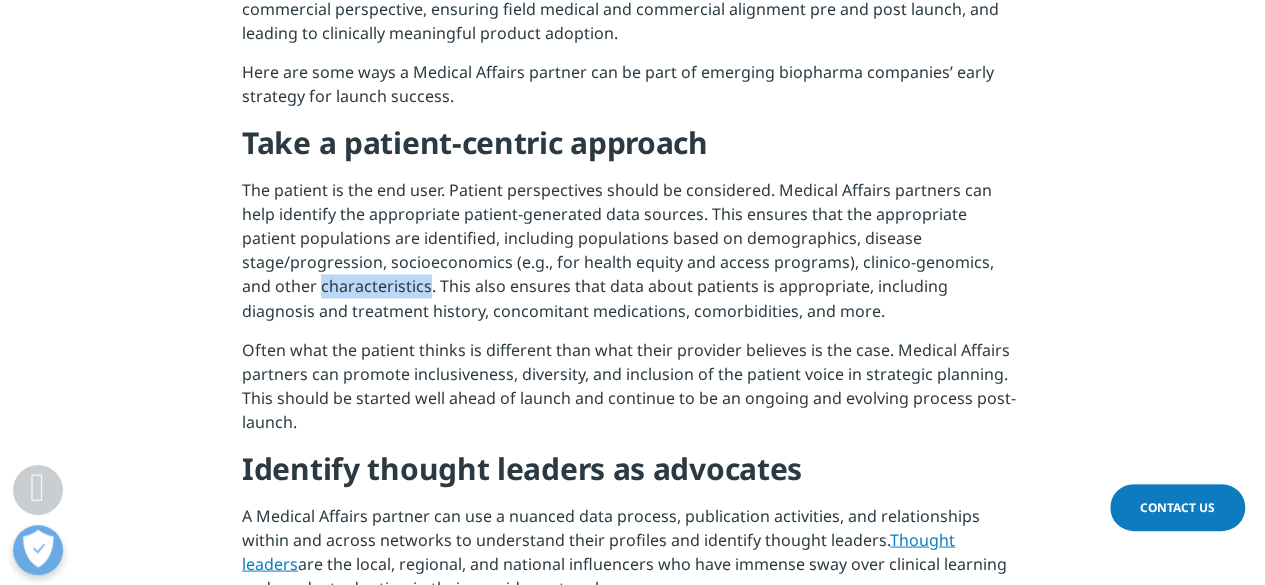 click on "The patient is the end user. Patient perspectives should be considered. Medical Affairs partners can help identify the appropriate patient-generated data sources. This ensures that the appropriate patient populations are identified, including populations based on demographics, disease stage/progression, socioeconomics (e.g., for health equity and access programs), clinico-genomics, and other characteristics. This also ensures that data about patients is appropriate, including diagnosis and treatment history, concomitant medications, comorbidities, and more." at bounding box center (632, 257) 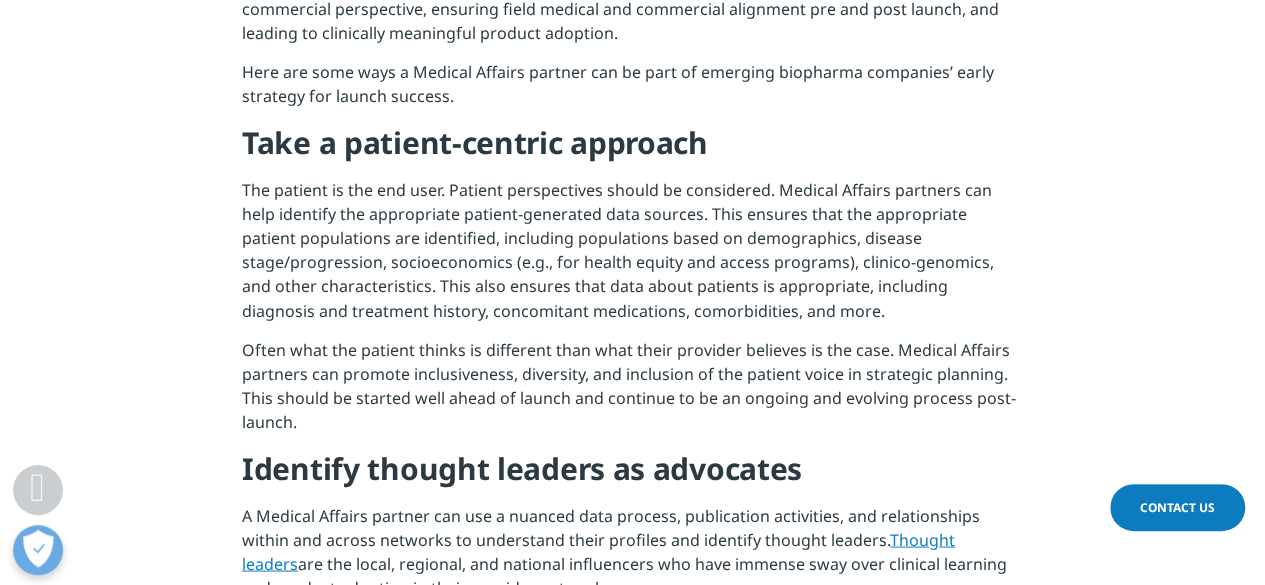 click on "The patient is the end user. Patient perspectives should be considered. Medical Affairs partners can help identify the appropriate patient-generated data sources. This ensures that the appropriate patient populations are identified, including populations based on demographics, disease stage/progression, socioeconomics (e.g., for health equity and access programs), clinico-genomics, and other characteristics. This also ensures that data about patients is appropriate, including diagnosis and treatment history, concomitant medications, comorbidities, and more." at bounding box center [632, 257] 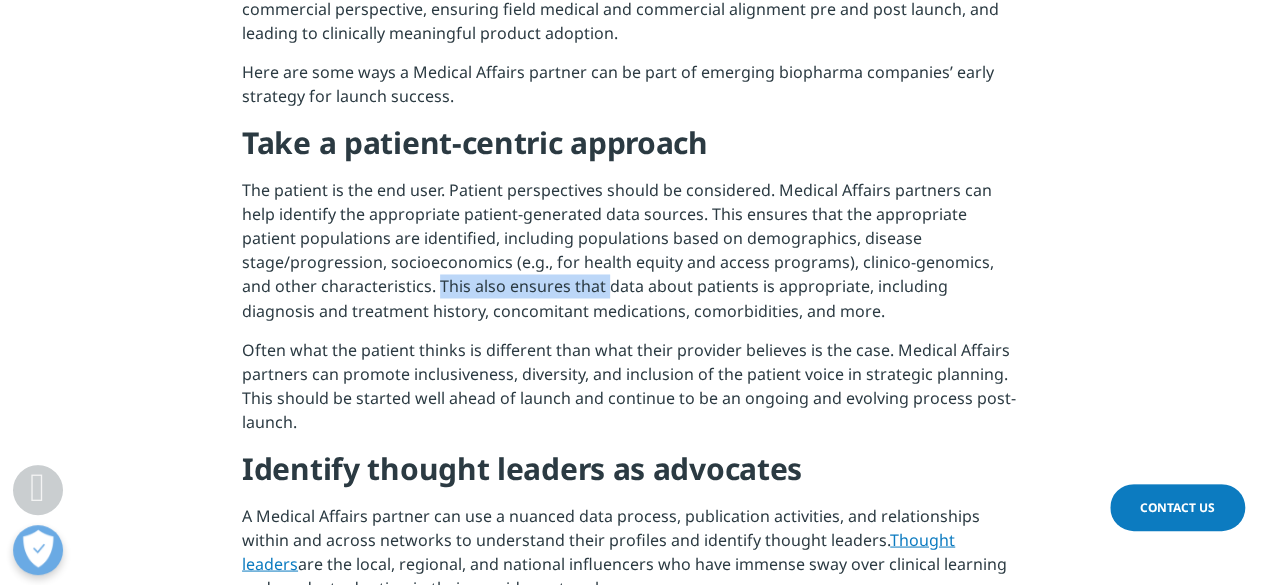 drag, startPoint x: 368, startPoint y: 287, endPoint x: 520, endPoint y: 287, distance: 152 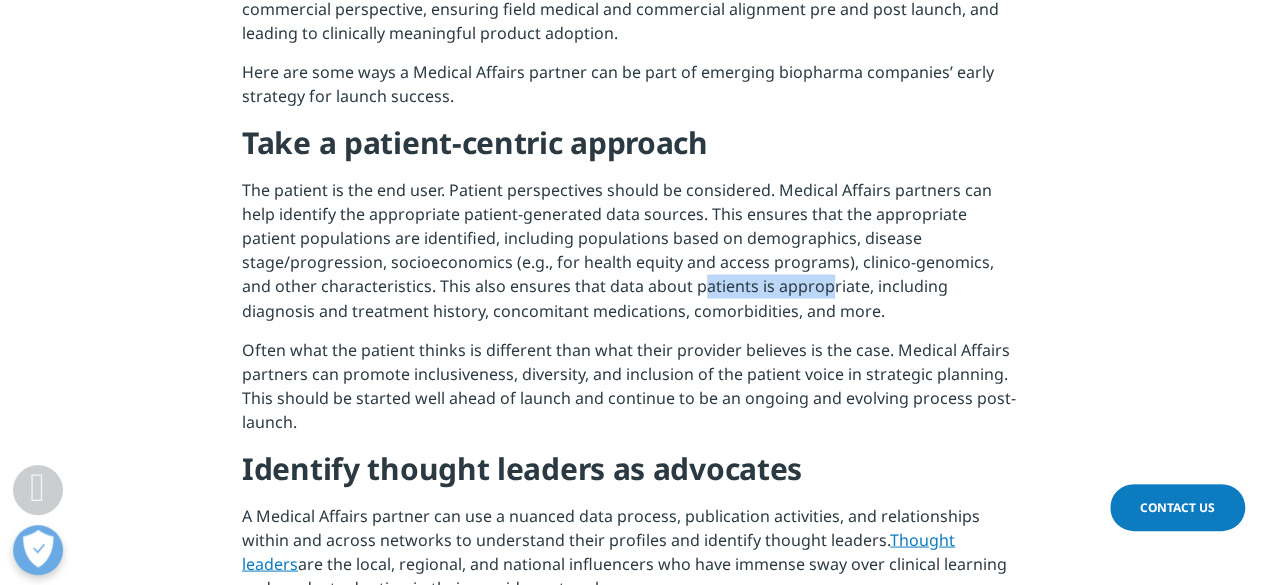 drag, startPoint x: 622, startPoint y: 289, endPoint x: 743, endPoint y: 285, distance: 121.0661 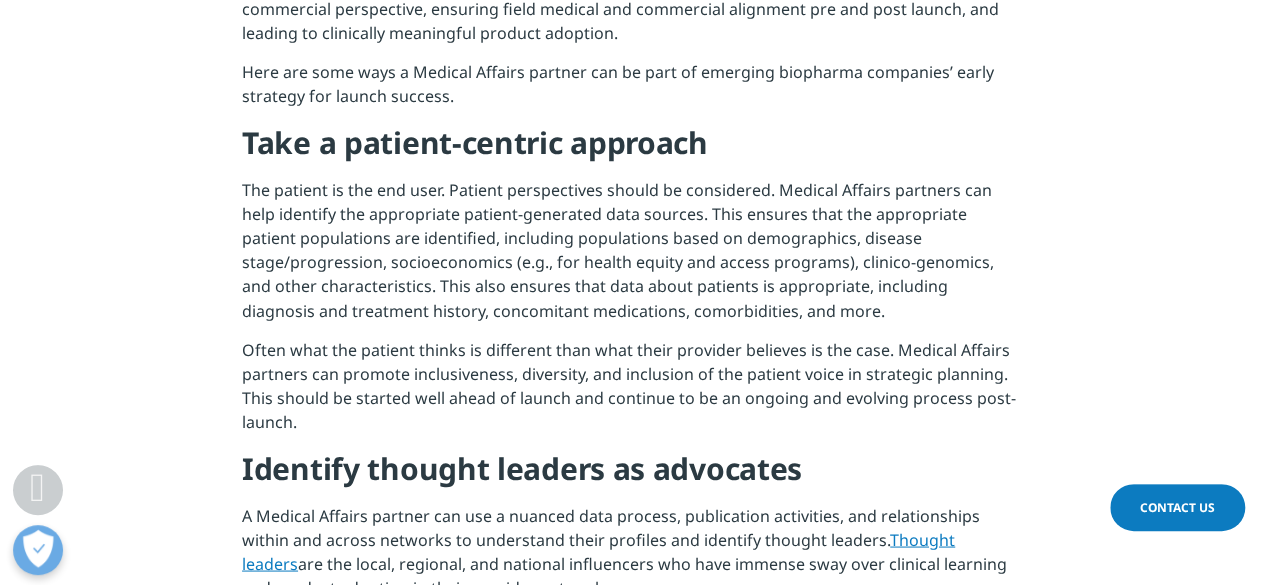 click on "The patient is the end user. Patient perspectives should be considered. Medical Affairs partners can help identify the appropriate patient-generated data sources. This ensures that the appropriate patient populations are identified, including populations based on demographics, disease stage/progression, socioeconomics (e.g., for health equity and access programs), clinico-genomics, and other characteristics. This also ensures that data about patients is appropriate, including diagnosis and treatment history, concomitant medications, comorbidities, and more." at bounding box center (632, 257) 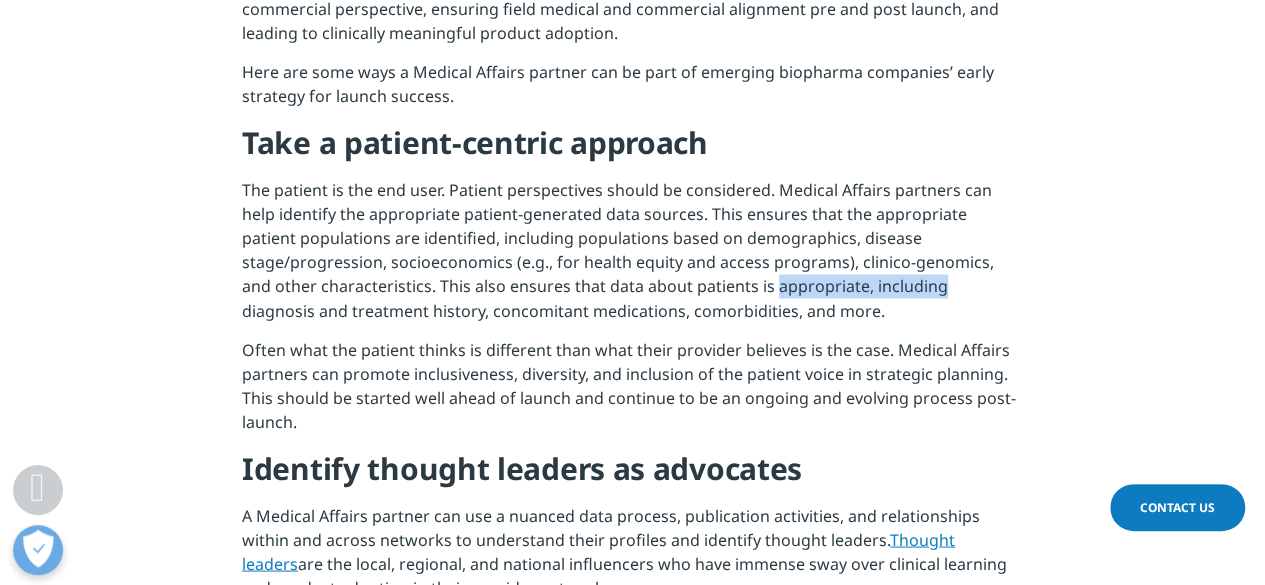 drag, startPoint x: 821, startPoint y: 293, endPoint x: 752, endPoint y: 297, distance: 69.115845 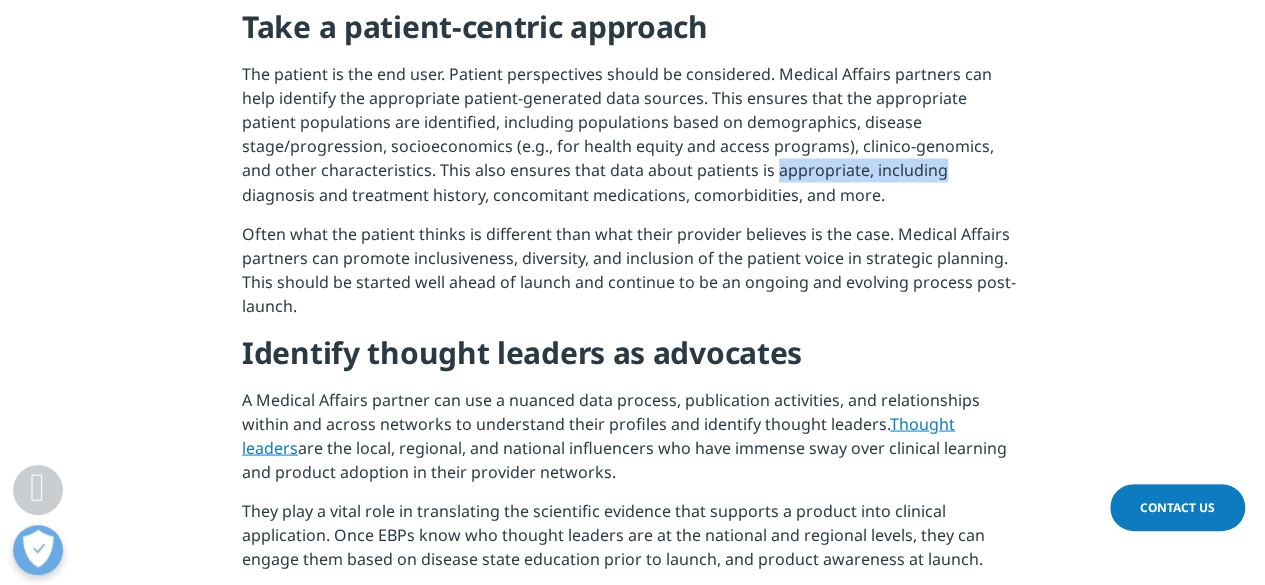 scroll, scrollTop: 1704, scrollLeft: 0, axis: vertical 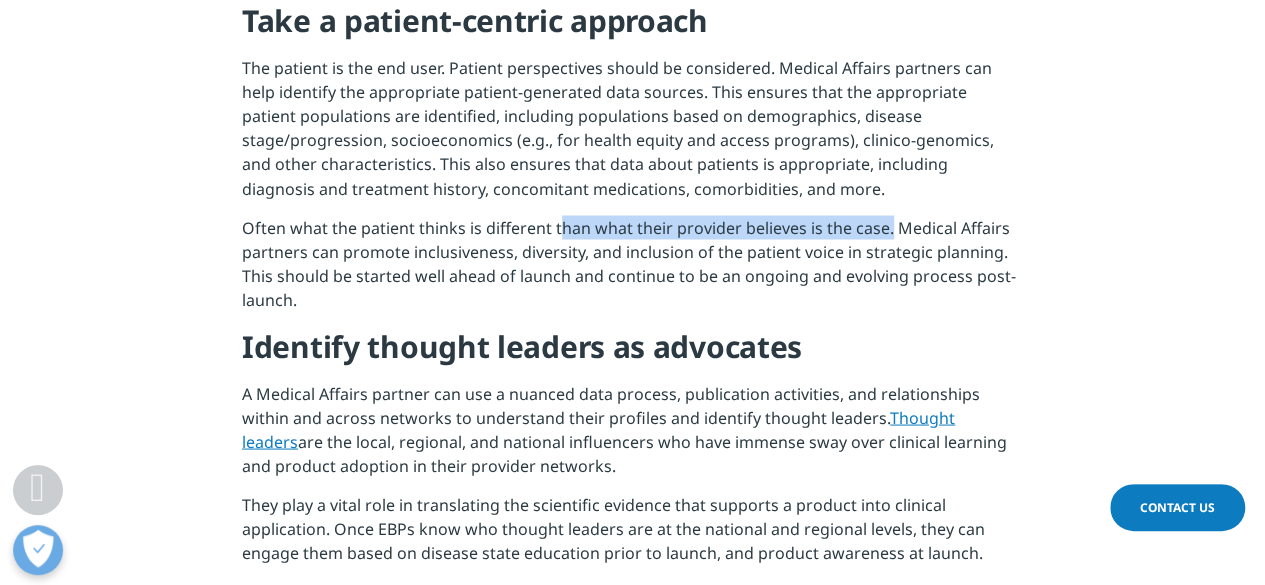 drag, startPoint x: 559, startPoint y: 231, endPoint x: 886, endPoint y: 227, distance: 327.02448 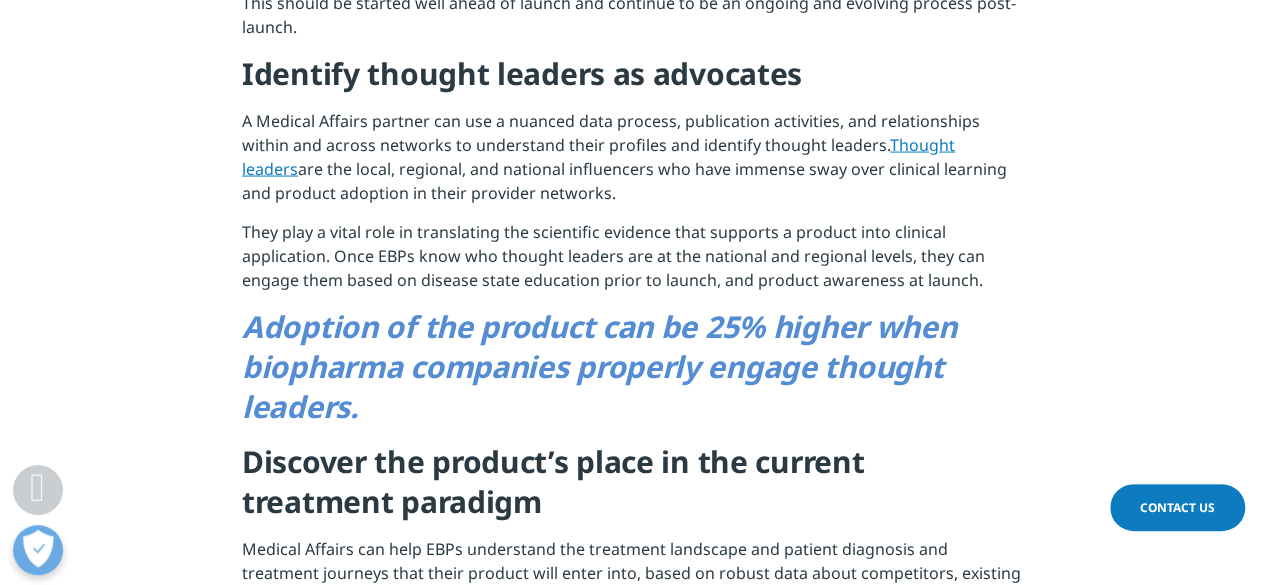 scroll, scrollTop: 1991, scrollLeft: 0, axis: vertical 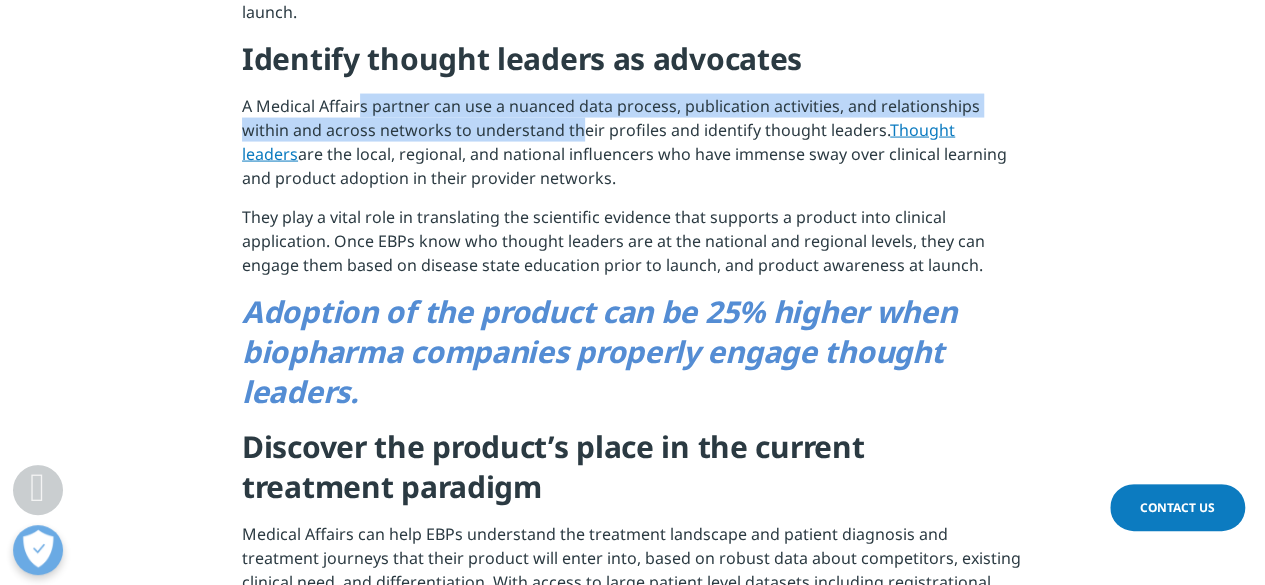 drag, startPoint x: 360, startPoint y: 110, endPoint x: 522, endPoint y: 119, distance: 162.2498 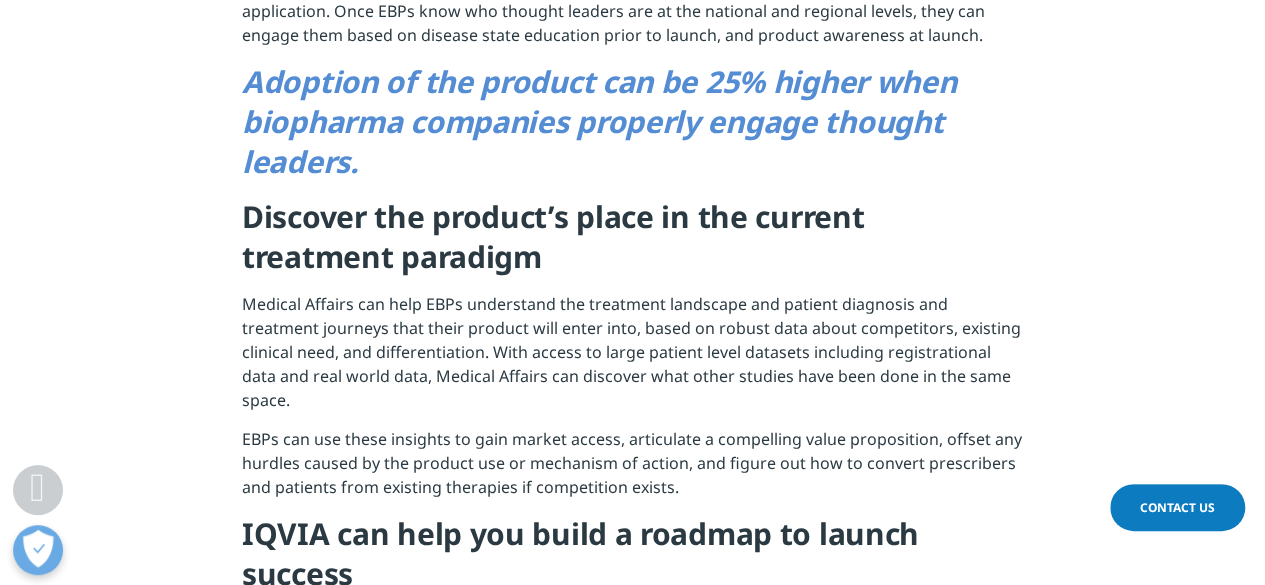 scroll, scrollTop: 2222, scrollLeft: 0, axis: vertical 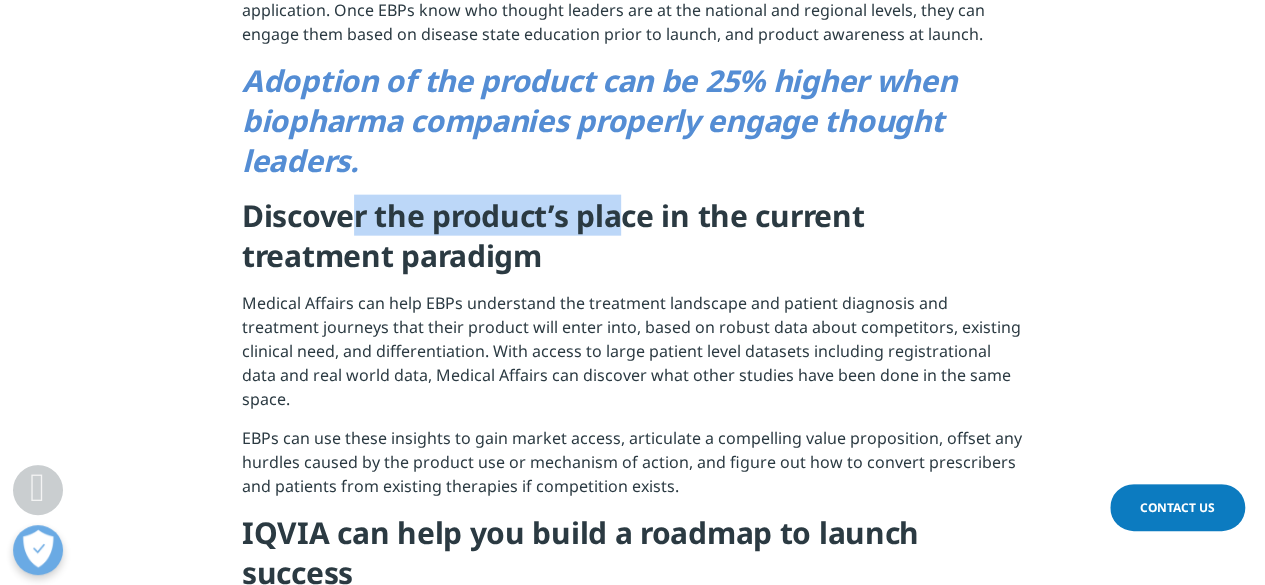 drag, startPoint x: 350, startPoint y: 215, endPoint x: 624, endPoint y: 228, distance: 274.30823 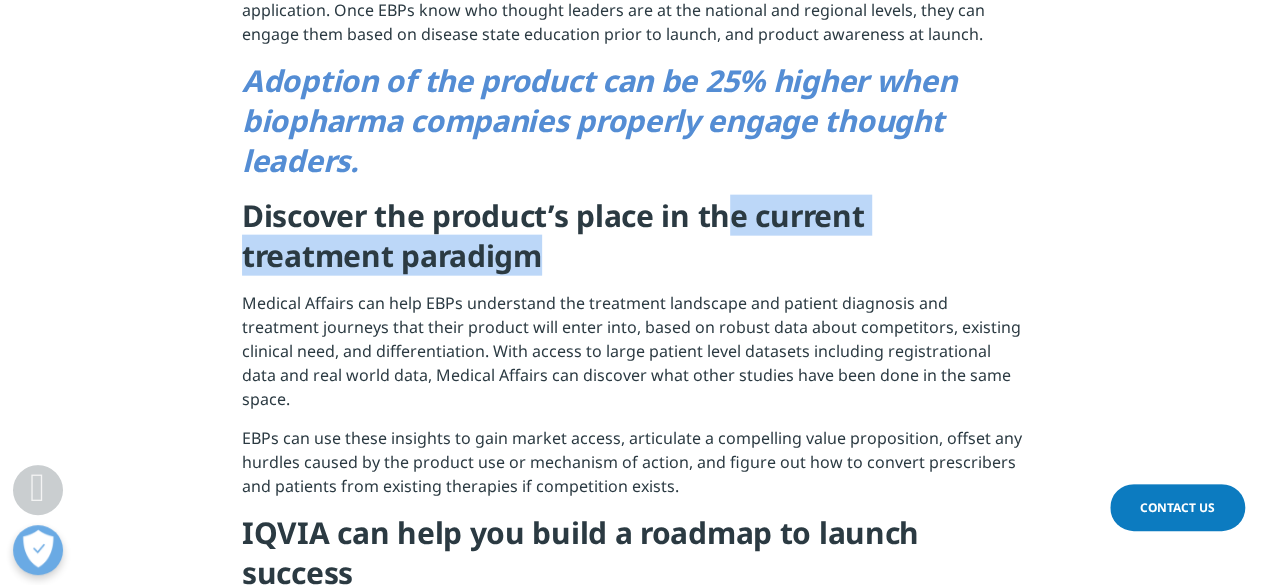 drag, startPoint x: 726, startPoint y: 232, endPoint x: 398, endPoint y: 284, distance: 332.09637 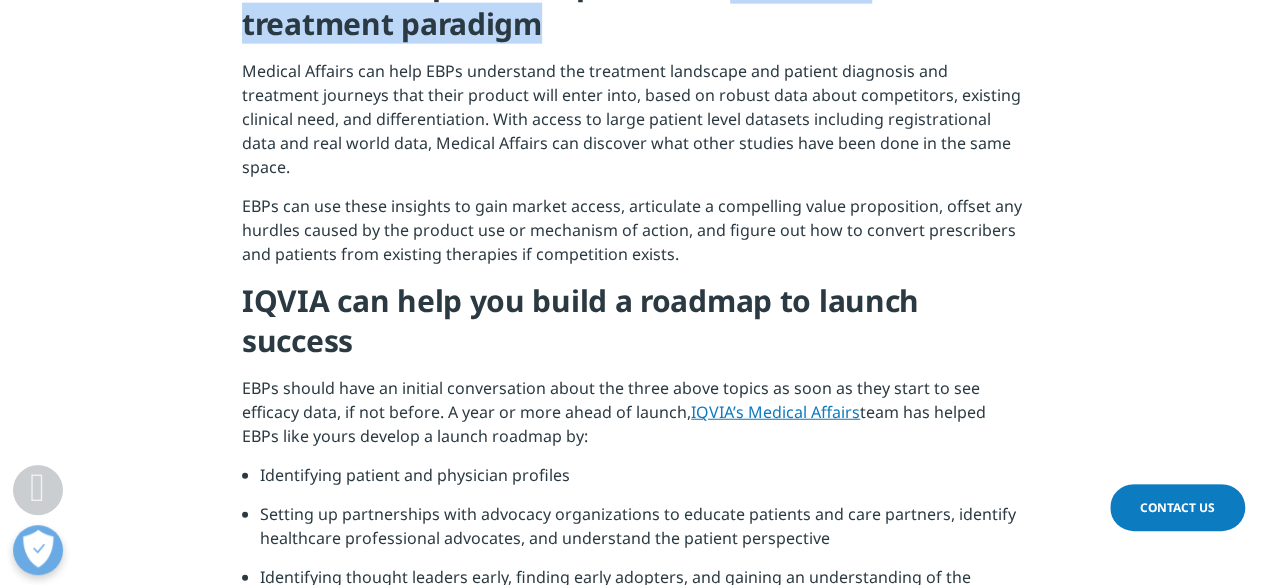 scroll, scrollTop: 2478, scrollLeft: 0, axis: vertical 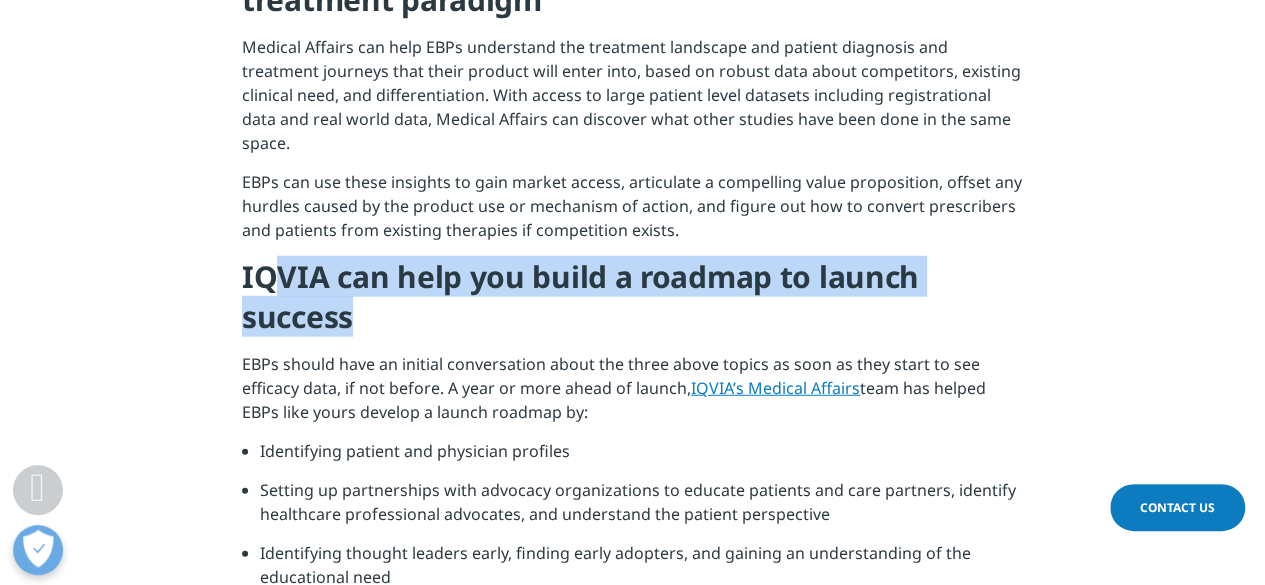 drag, startPoint x: 266, startPoint y: 245, endPoint x: 403, endPoint y: 289, distance: 143.89232 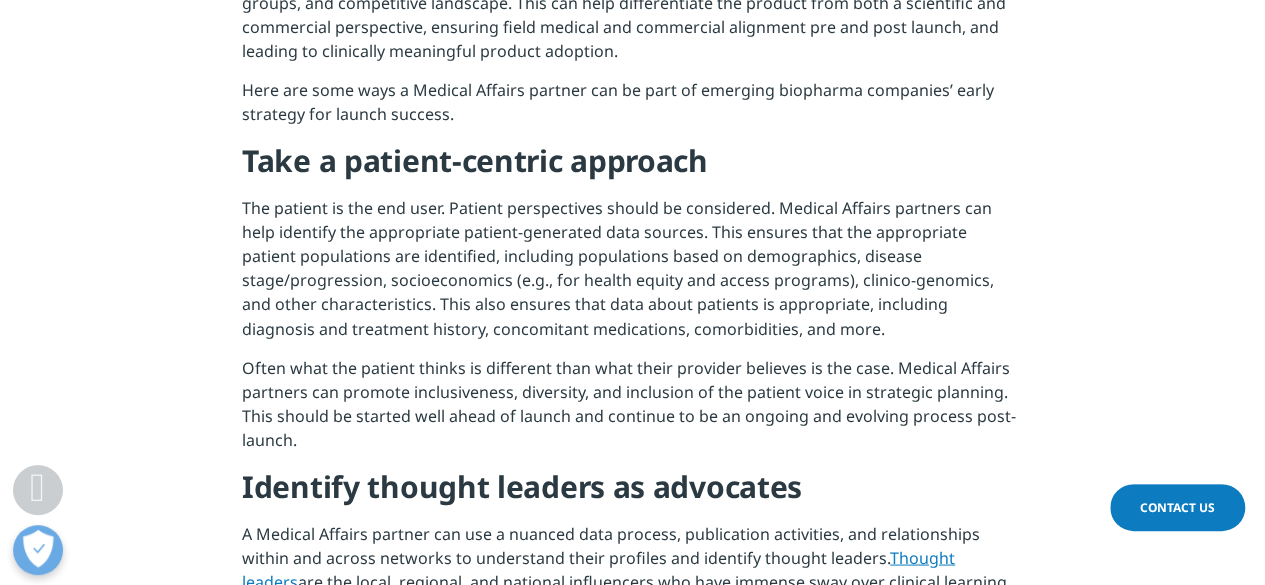 scroll, scrollTop: 1574, scrollLeft: 0, axis: vertical 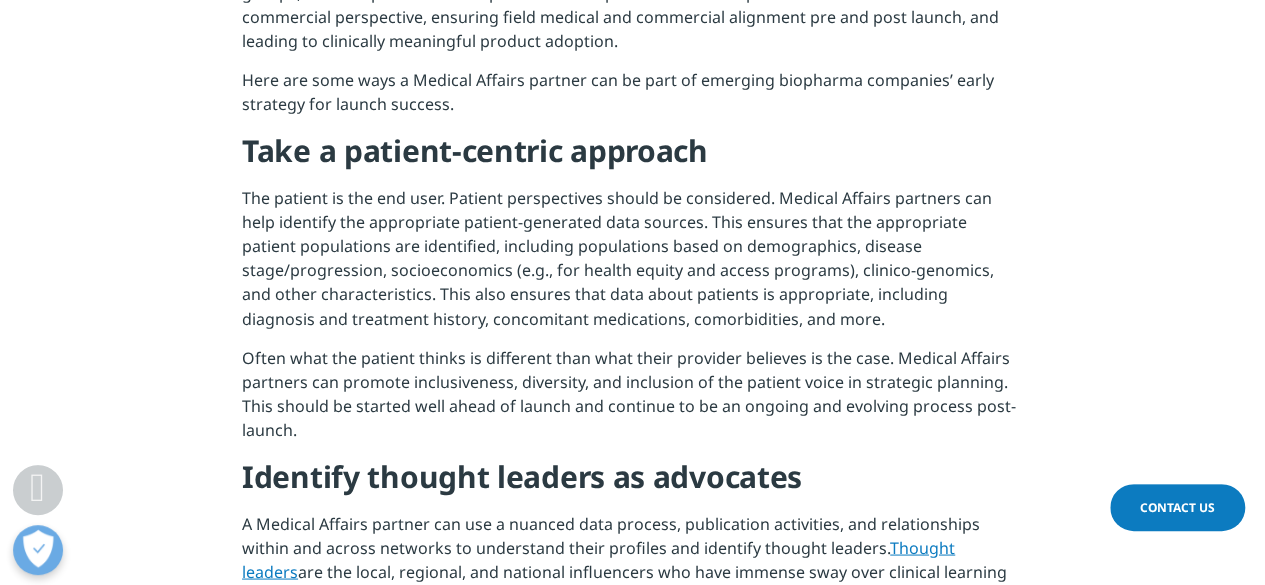 click on "The patient is the end user. Patient perspectives should be considered. Medical Affairs partners can help identify the appropriate patient-generated data sources. This ensures that the appropriate patient populations are identified, including populations based on demographics, disease stage/progression, socioeconomics (e.g., for health equity and access programs), clinico-genomics, and other characteristics. This also ensures that data about patients is appropriate, including diagnosis and treatment history, concomitant medications, comorbidities, and more." at bounding box center (632, 265) 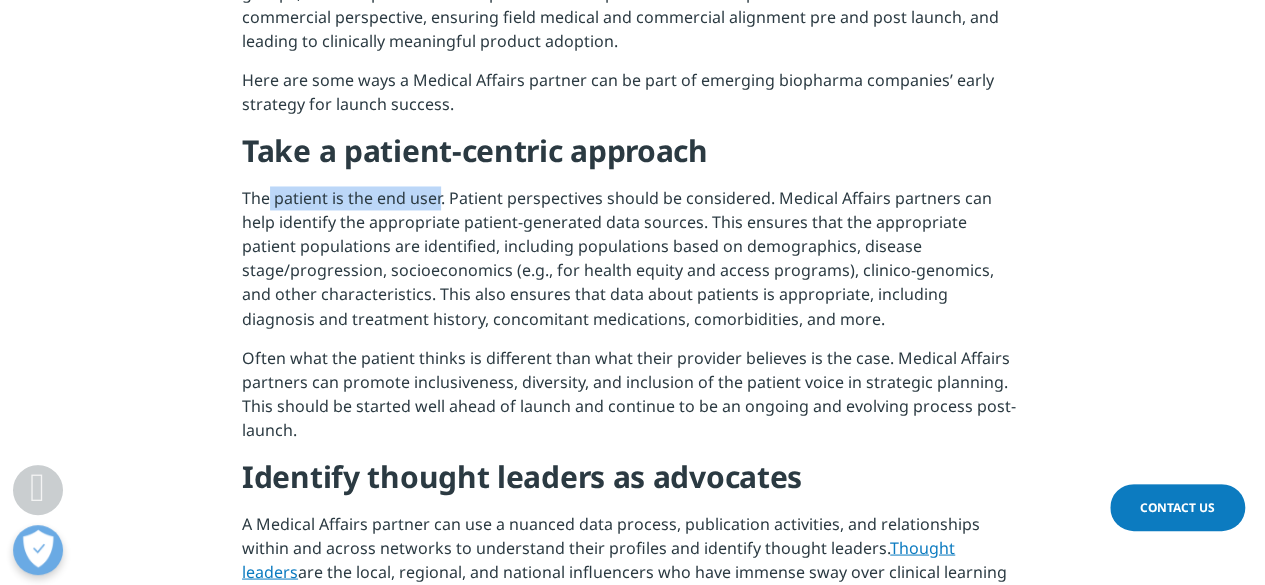 drag, startPoint x: 267, startPoint y: 205, endPoint x: 410, endPoint y: 203, distance: 143.01399 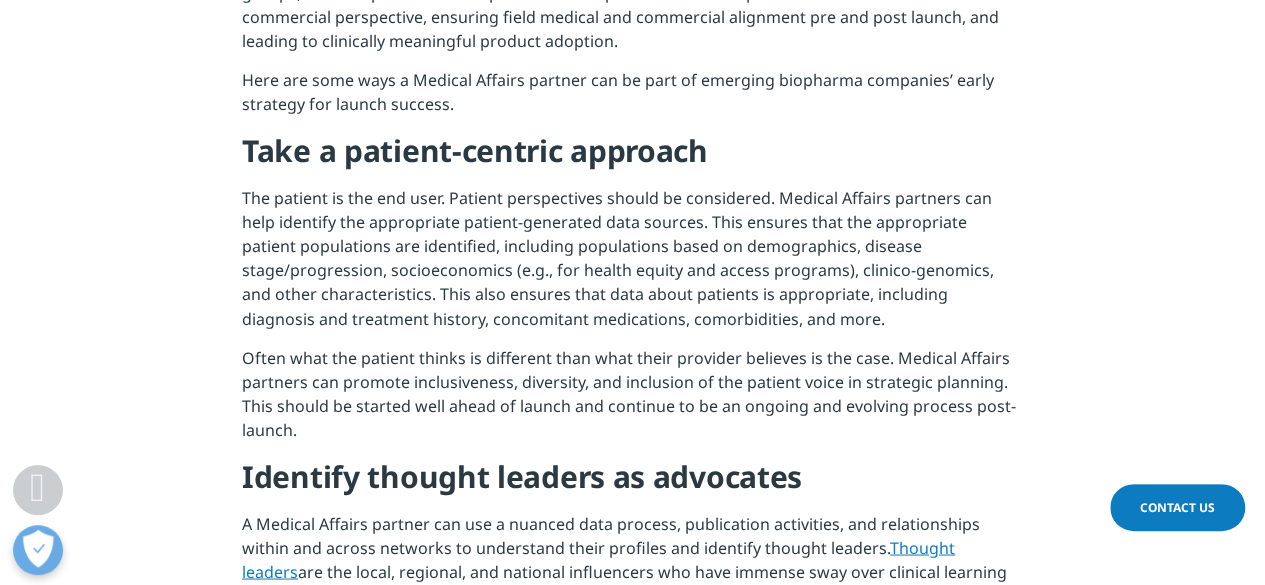 click on "The patient is the end user. Patient perspectives should be considered. Medical Affairs partners can help identify the appropriate patient-generated data sources. This ensures that the appropriate patient populations are identified, including populations based on demographics, disease stage/progression, socioeconomics (e.g., for health equity and access programs), clinico-genomics, and other characteristics. This also ensures that data about patients is appropriate, including diagnosis and treatment history, concomitant medications, comorbidities, and more." at bounding box center (632, 265) 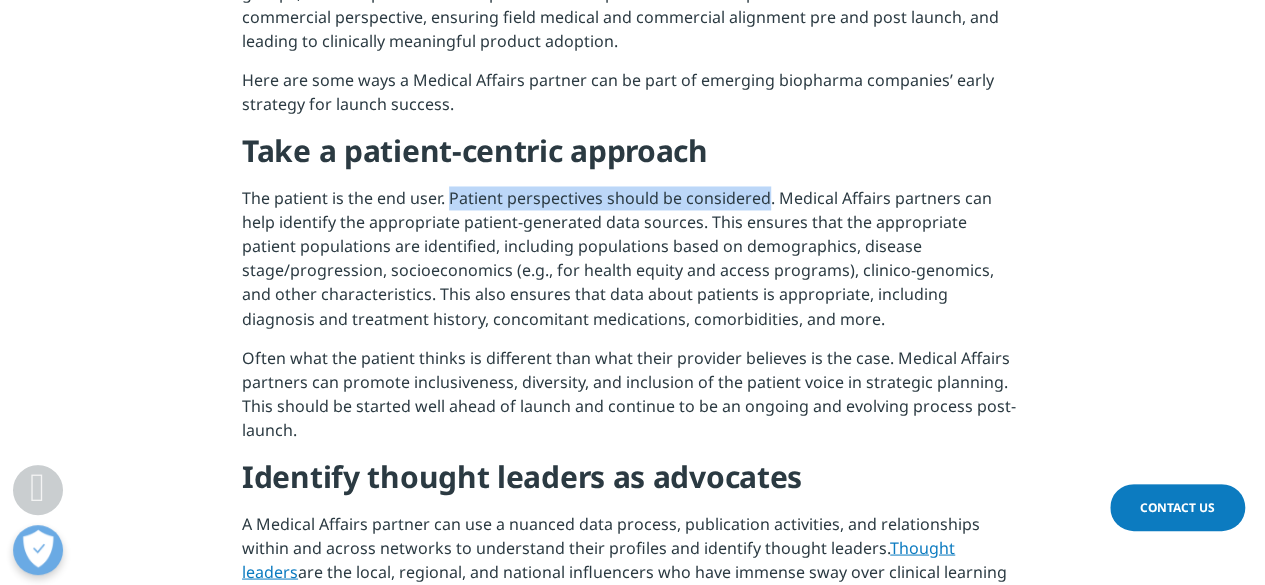 drag, startPoint x: 484, startPoint y: 194, endPoint x: 754, endPoint y: 195, distance: 270.00186 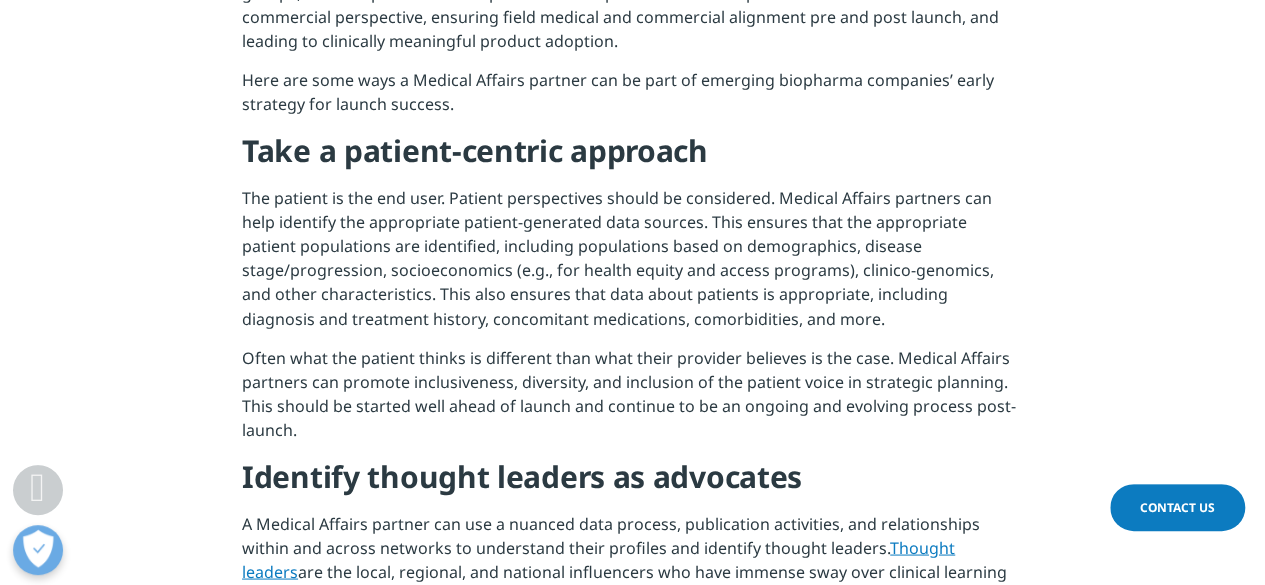 click on "The patient is the end user. Patient perspectives should be considered. Medical Affairs partners can help identify the appropriate patient-generated data sources. This ensures that the appropriate patient populations are identified, including populations based on demographics, disease stage/progression, socioeconomics (e.g., for health equity and access programs), clinico-genomics, and other characteristics. This also ensures that data about patients is appropriate, including diagnosis and treatment history, concomitant medications, comorbidities, and more." at bounding box center (632, 265) 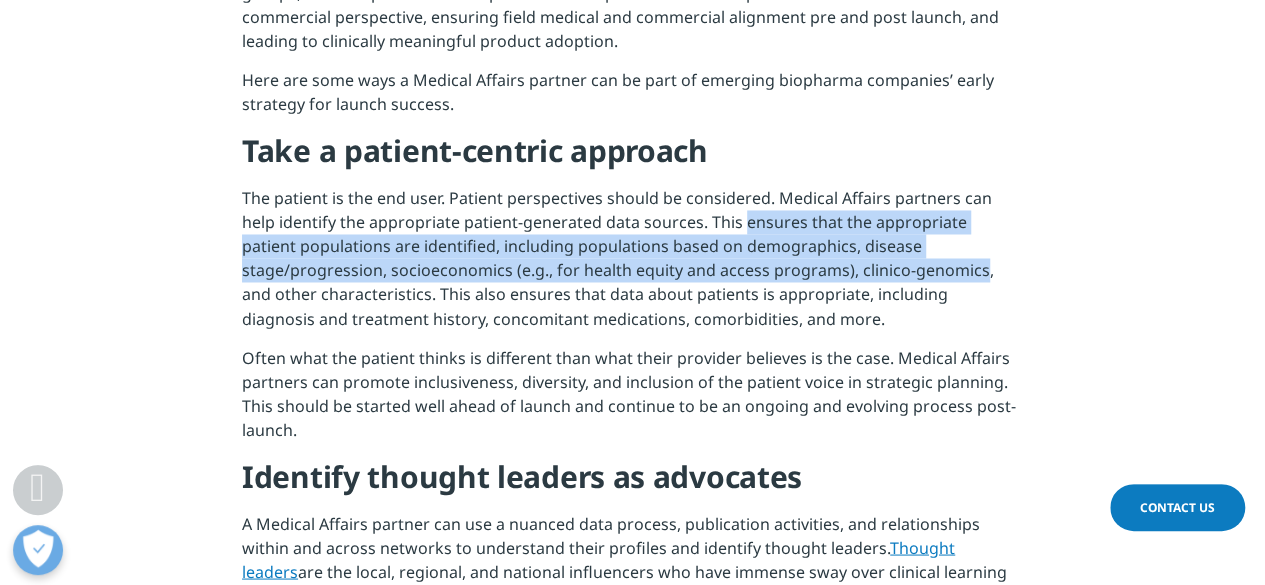 drag, startPoint x: 738, startPoint y: 217, endPoint x: 798, endPoint y: 271, distance: 80.72174 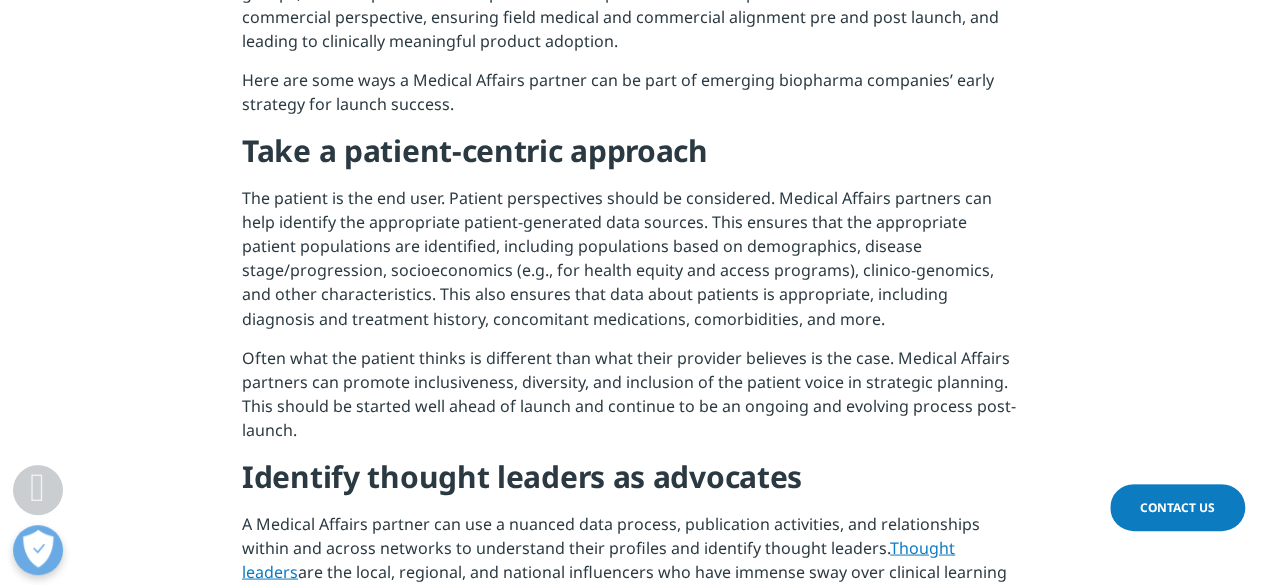 click on "The patient is the end user. Patient perspectives should be considered. Medical Affairs partners can help identify the appropriate patient-generated data sources. This ensures that the appropriate patient populations are identified, including populations based on demographics, disease stage/progression, socioeconomics (e.g., for health equity and access programs), clinico-genomics, and other characteristics. This also ensures that data about patients is appropriate, including diagnosis and treatment history, concomitant medications, comorbidities, and more." at bounding box center [632, 265] 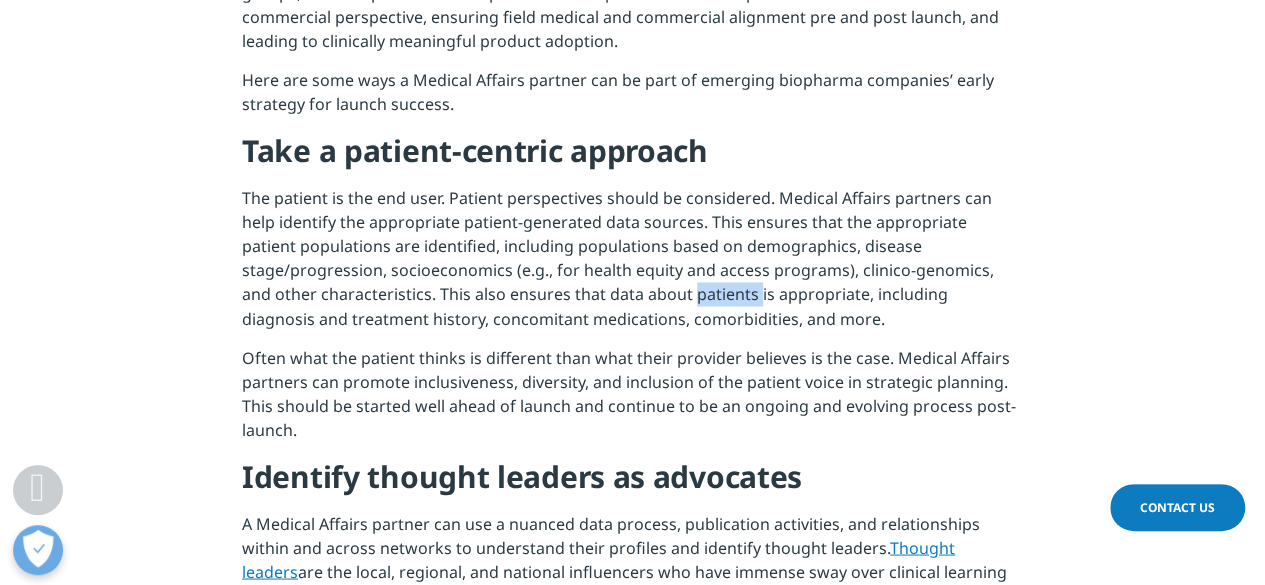 click on "The patient is the end user. Patient perspectives should be considered. Medical Affairs partners can help identify the appropriate patient-generated data sources. This ensures that the appropriate patient populations are identified, including populations based on demographics, disease stage/progression, socioeconomics (e.g., for health equity and access programs), clinico-genomics, and other characteristics. This also ensures that data about patients is appropriate, including diagnosis and treatment history, concomitant medications, comorbidities, and more." at bounding box center [632, 265] 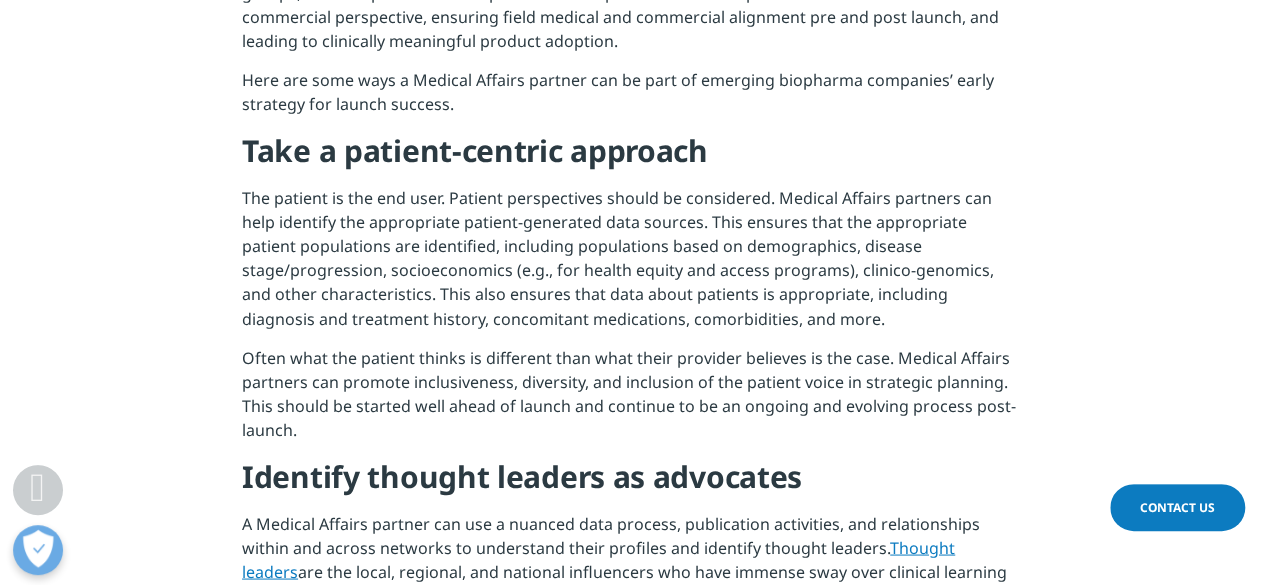 click on "The patient is the end user. Patient perspectives should be considered. Medical Affairs partners can help identify the appropriate patient-generated data sources. This ensures that the appropriate patient populations are identified, including populations based on demographics, disease stage/progression, socioeconomics (e.g., for health equity and access programs), clinico-genomics, and other characteristics. This also ensures that data about patients is appropriate, including diagnosis and treatment history, concomitant medications, comorbidities, and more." at bounding box center [632, 265] 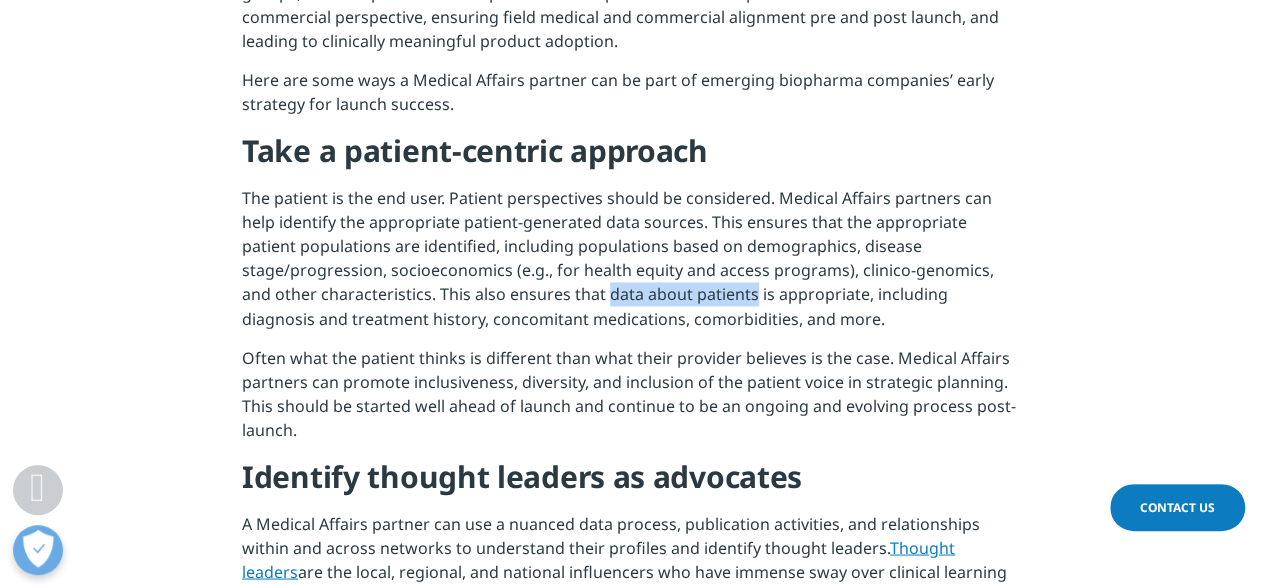 drag, startPoint x: 536, startPoint y: 294, endPoint x: 624, endPoint y: 293, distance: 88.005684 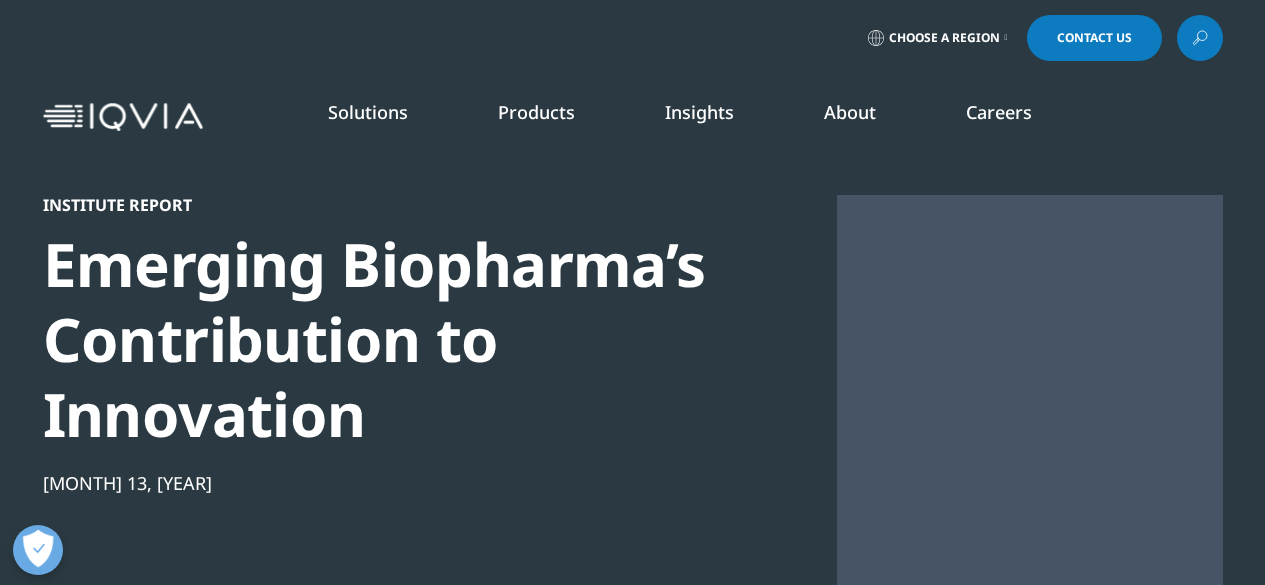 scroll, scrollTop: 0, scrollLeft: 0, axis: both 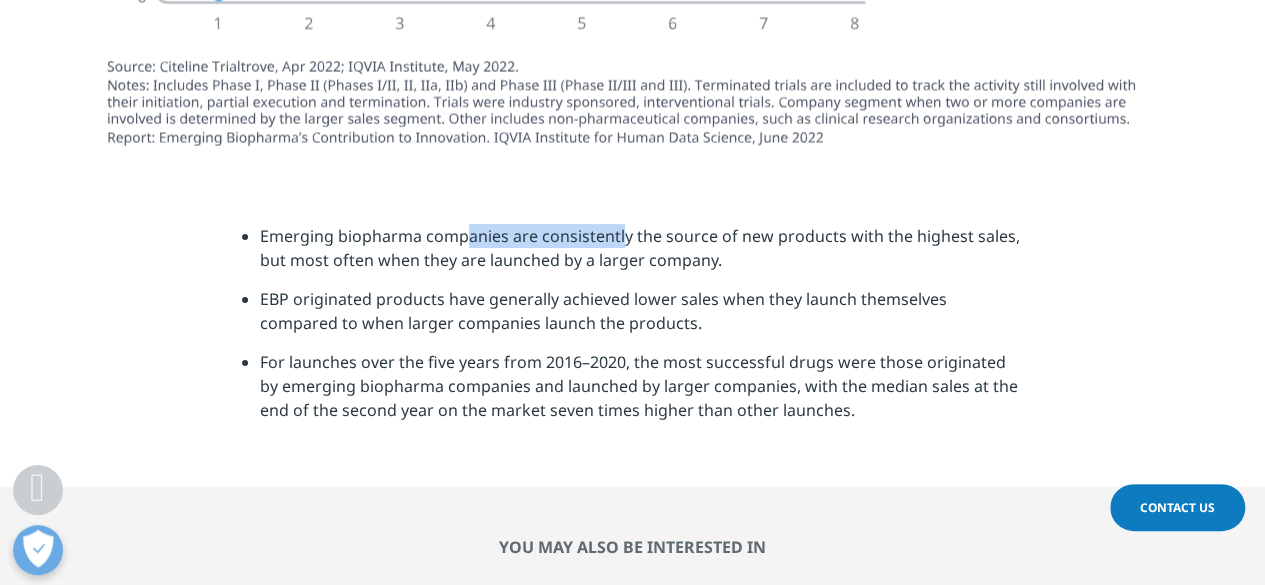 drag, startPoint x: 470, startPoint y: 211, endPoint x: 619, endPoint y: 215, distance: 149.05368 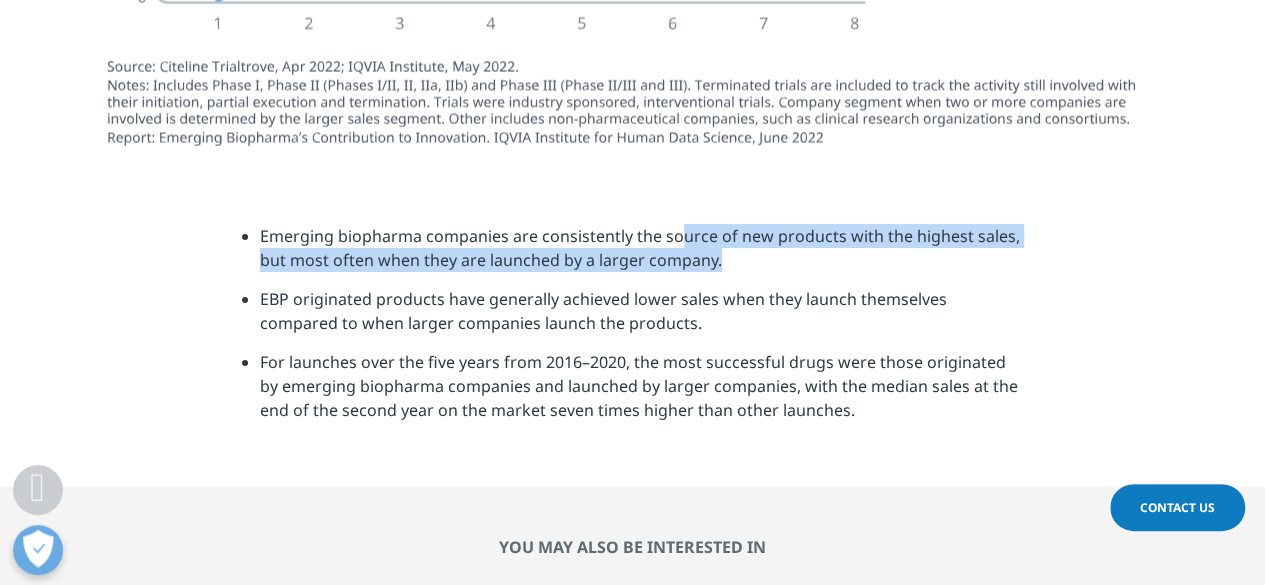 drag, startPoint x: 676, startPoint y: 214, endPoint x: 827, endPoint y: 241, distance: 153.39491 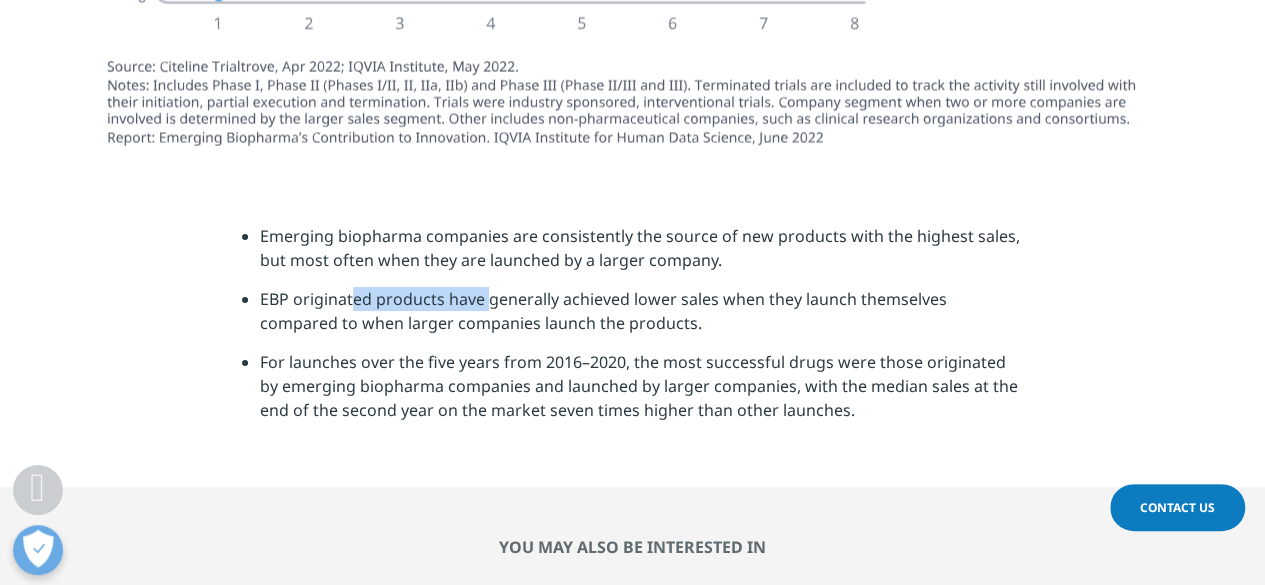 drag, startPoint x: 354, startPoint y: 277, endPoint x: 487, endPoint y: 266, distance: 133.45412 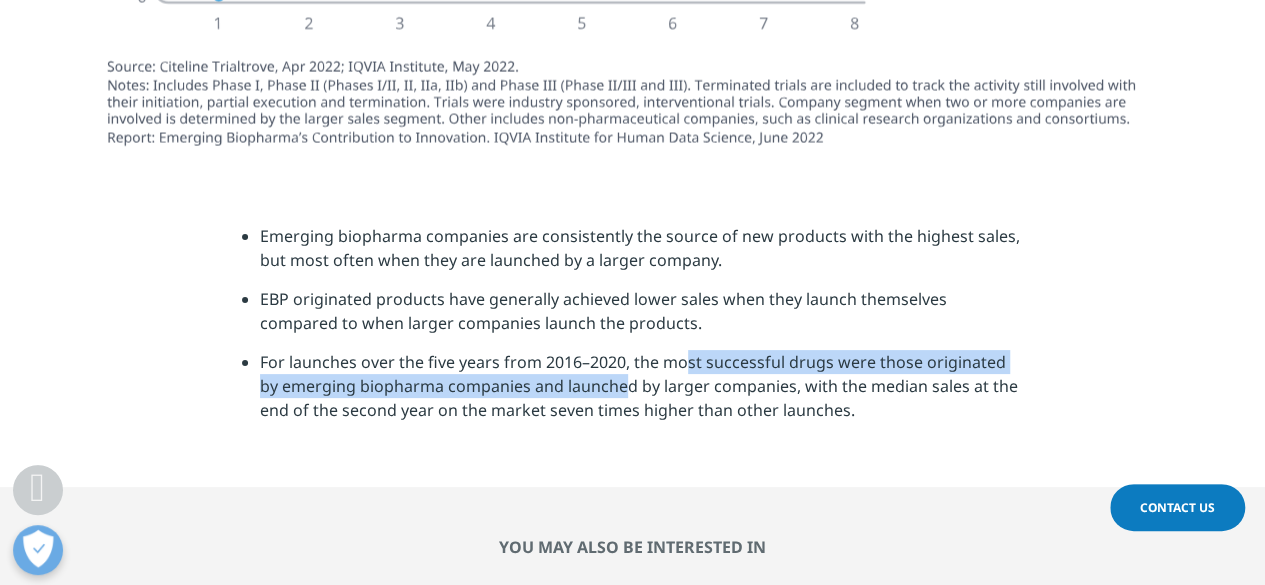 drag, startPoint x: 684, startPoint y: 336, endPoint x: 609, endPoint y: 371, distance: 82.764725 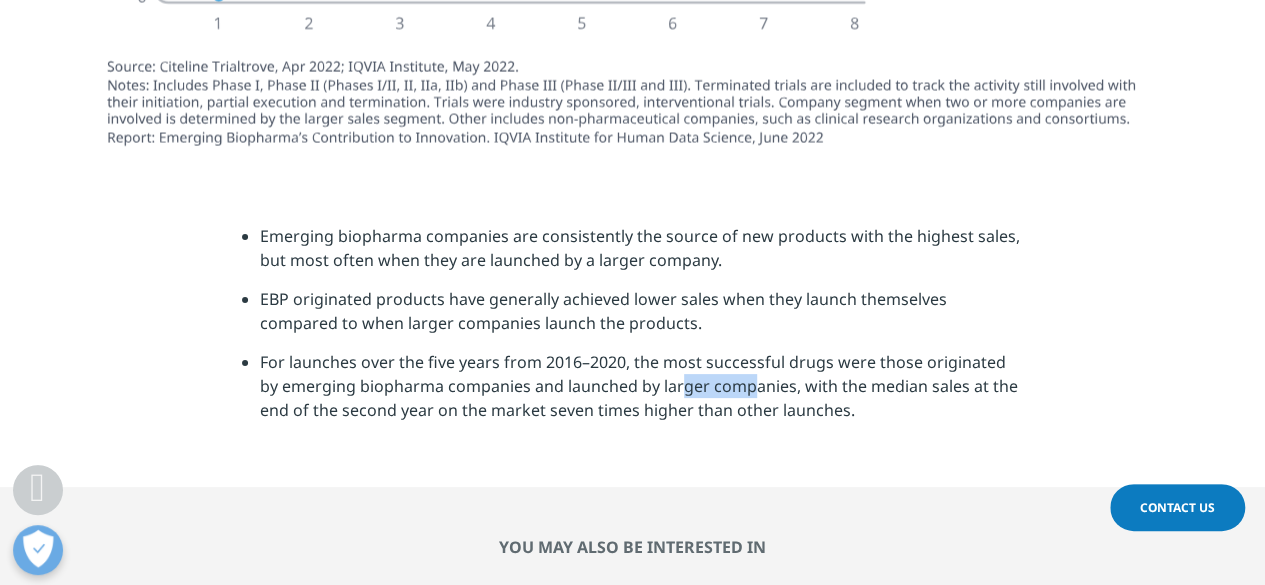 drag, startPoint x: 660, startPoint y: 364, endPoint x: 728, endPoint y: 365, distance: 68.007355 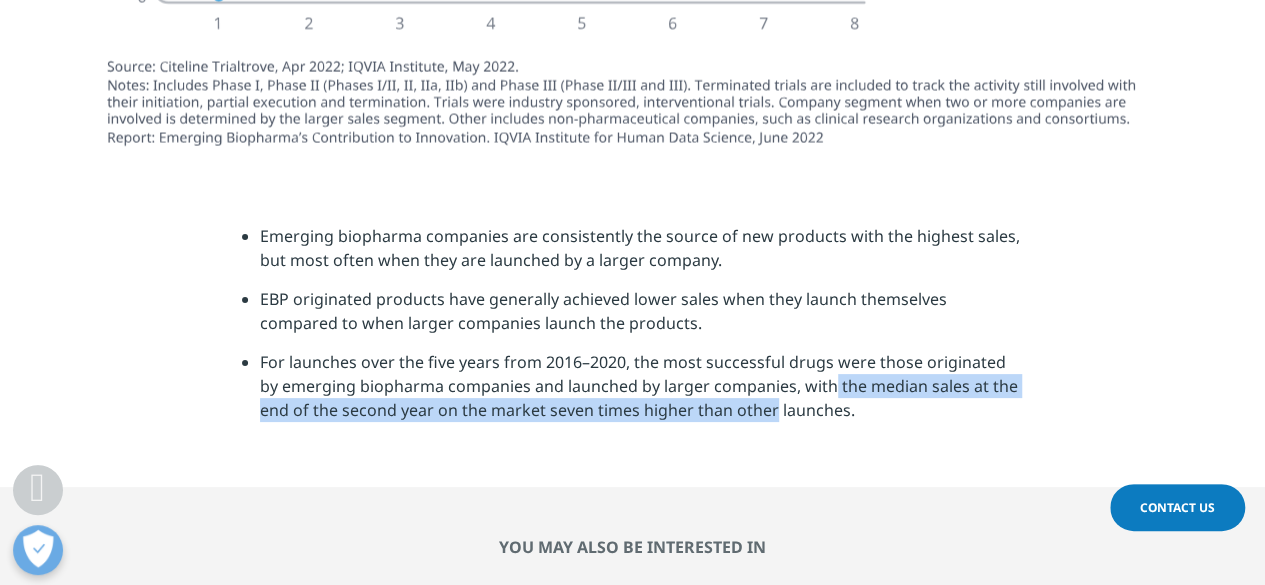 drag, startPoint x: 805, startPoint y: 359, endPoint x: 740, endPoint y: 455, distance: 115.935326 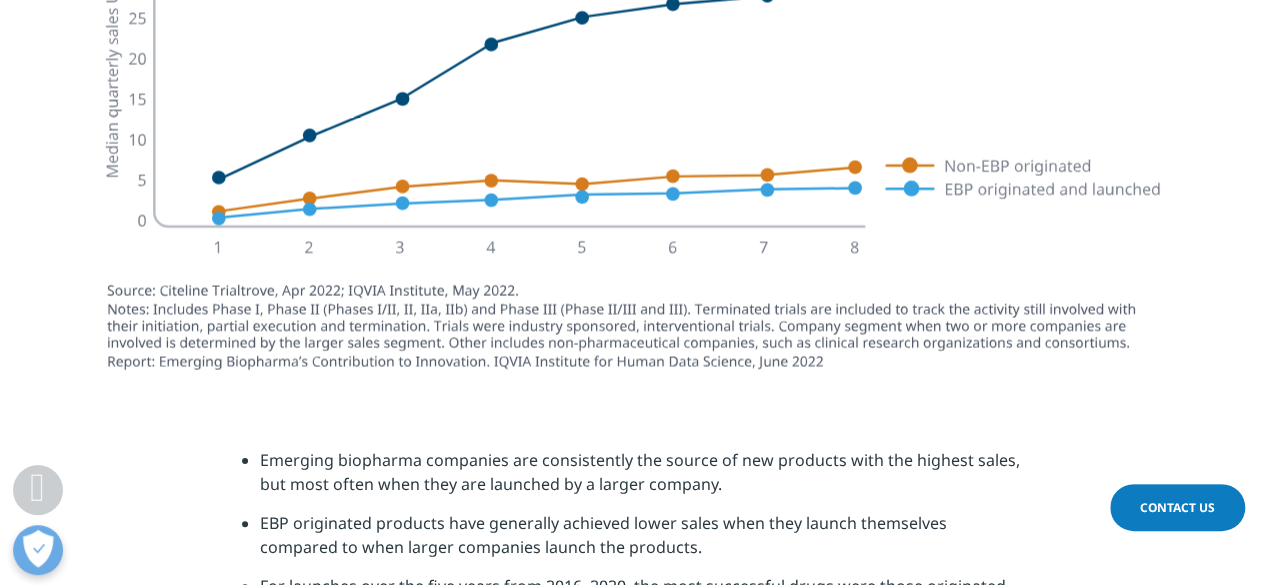 scroll, scrollTop: 5989, scrollLeft: 0, axis: vertical 